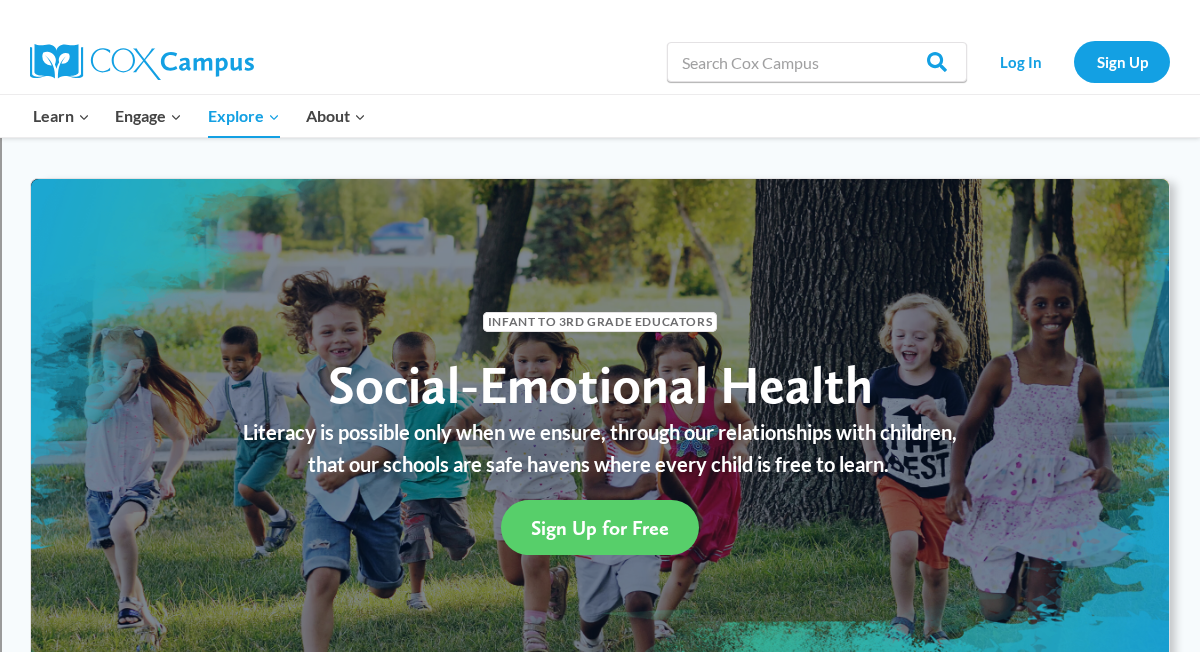 scroll, scrollTop: 1108, scrollLeft: 0, axis: vertical 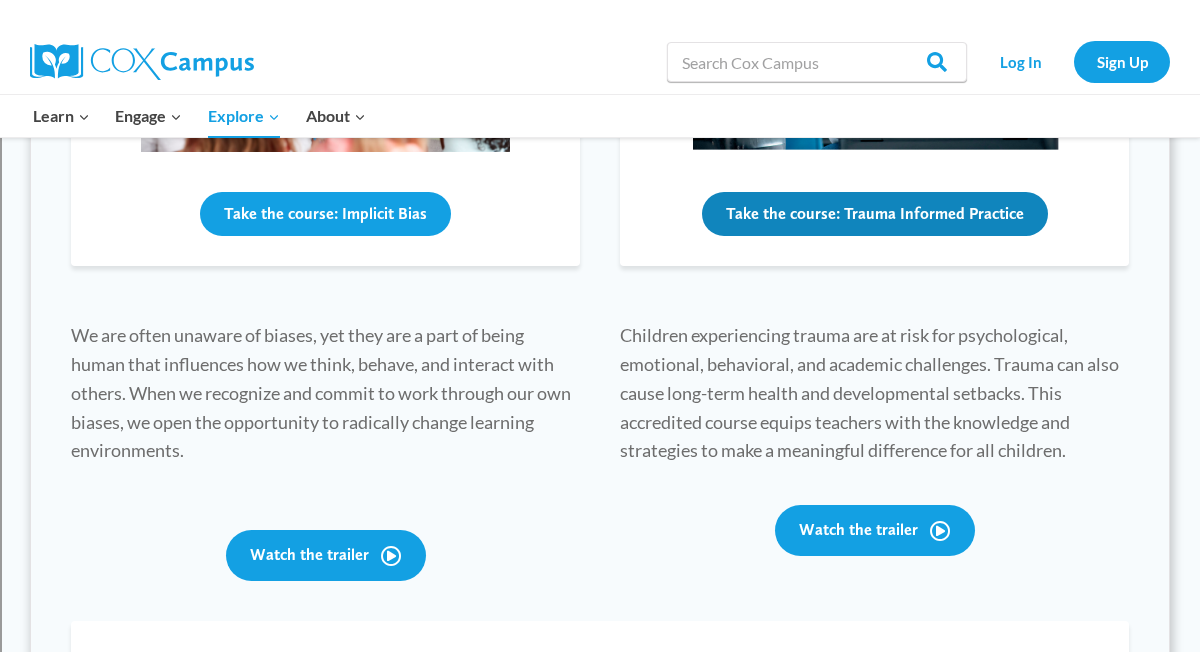 click on "Take the course: Trauma Informed Practice" at bounding box center [875, 214] 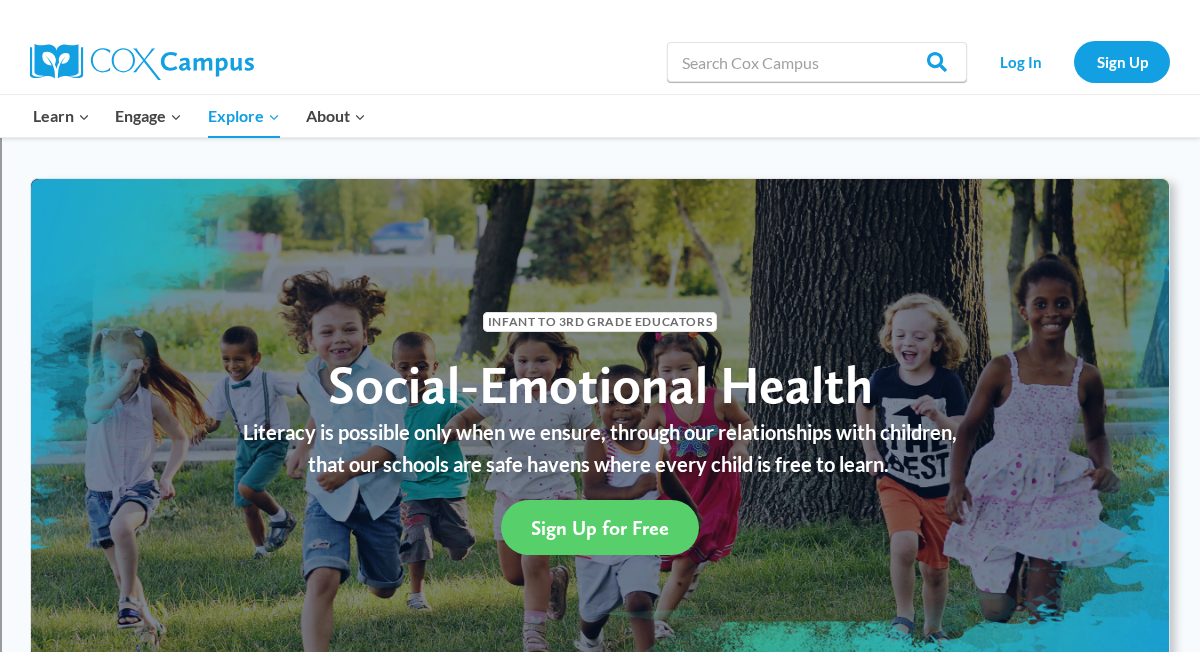 scroll, scrollTop: 267, scrollLeft: 0, axis: vertical 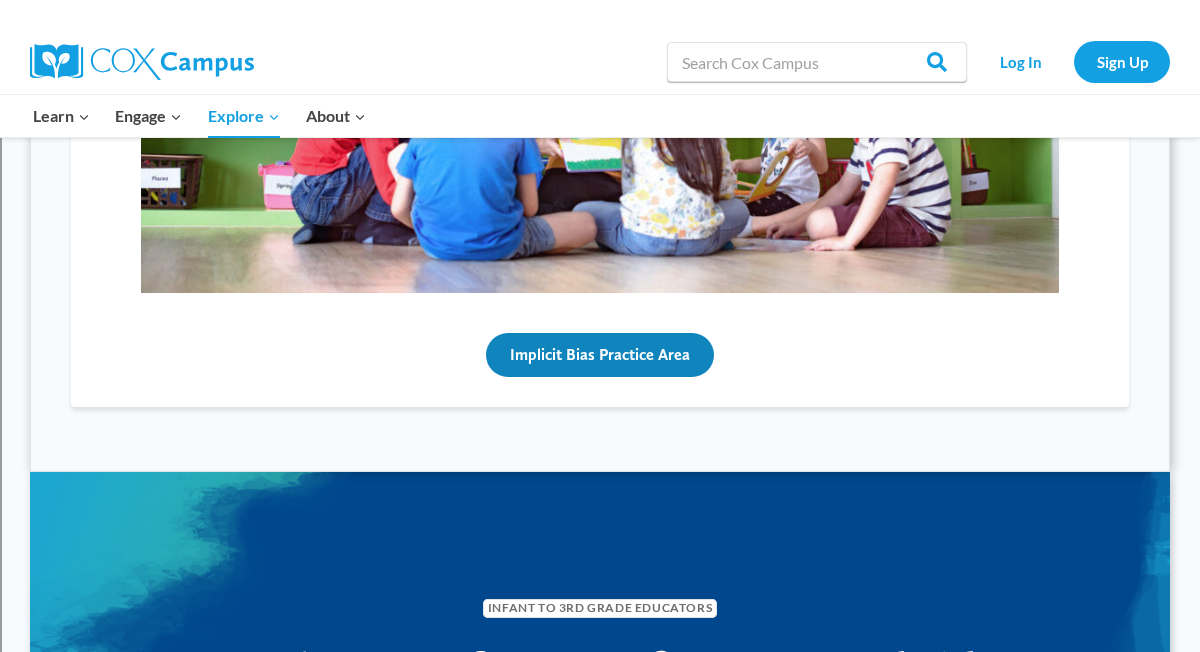 click on "Implicit Bias Practice Area" at bounding box center [600, 355] 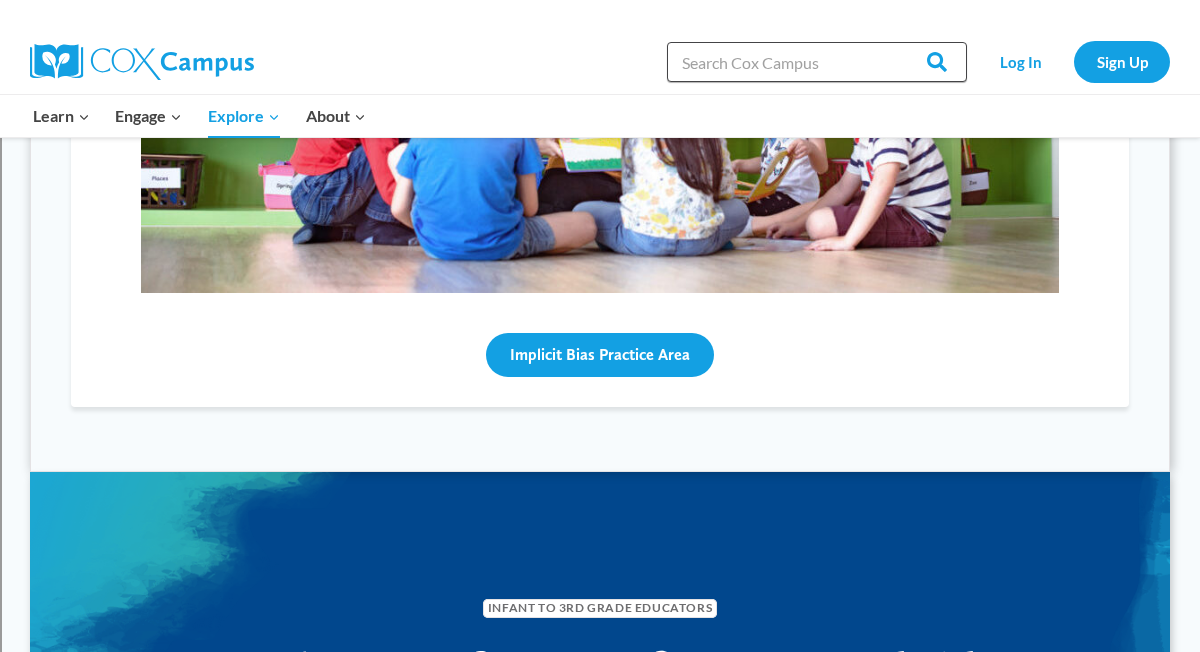 click on "Search in https://coxcampus.org/" at bounding box center (817, 62) 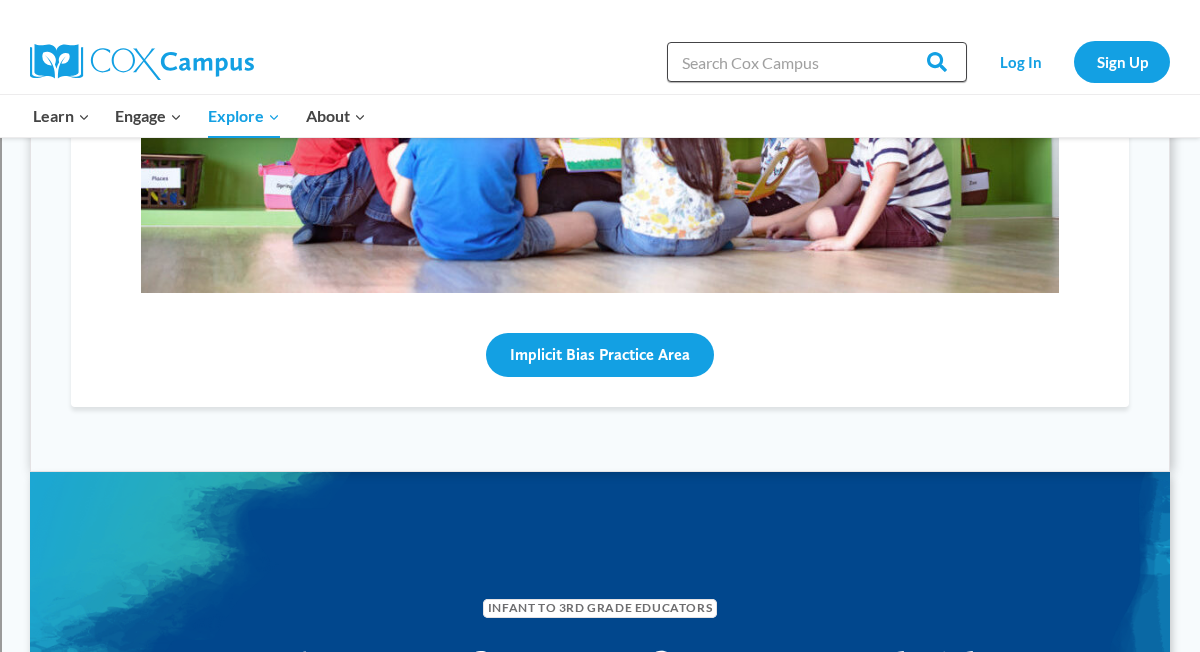 type on "v" 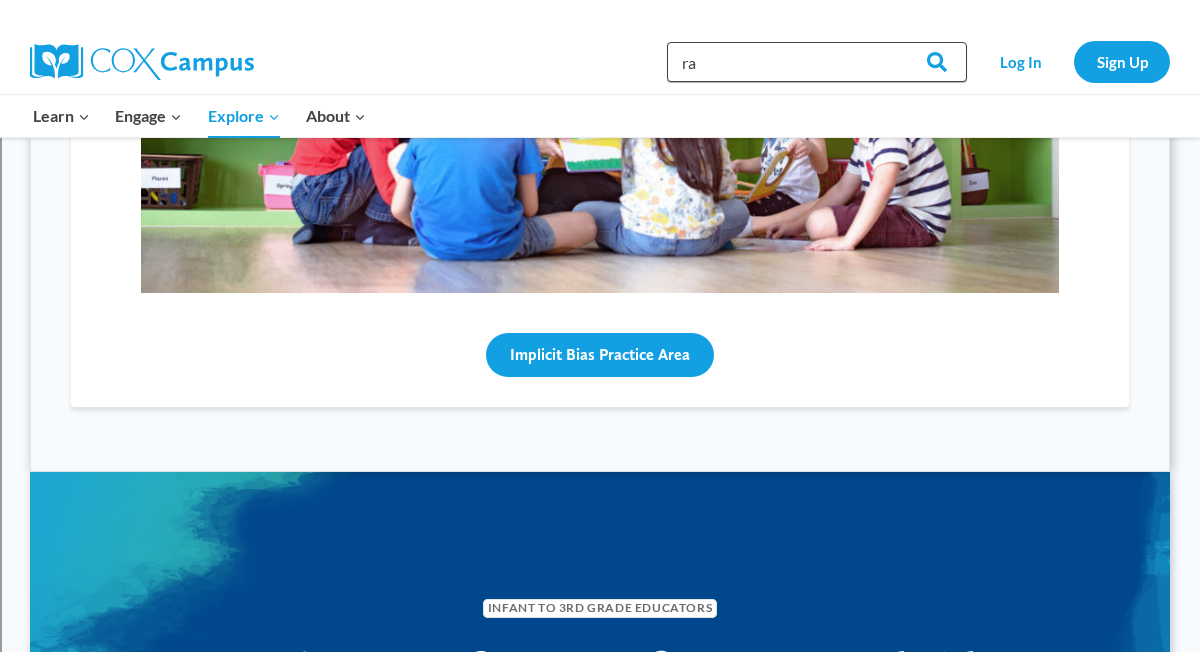 type on "r" 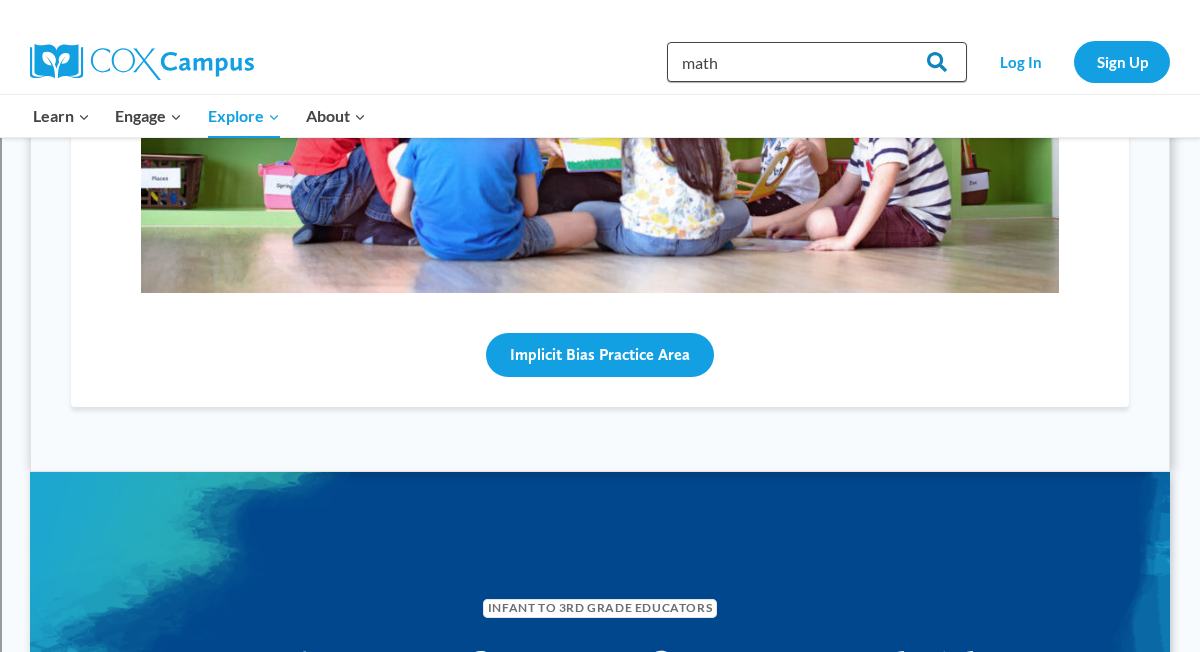 type on "math" 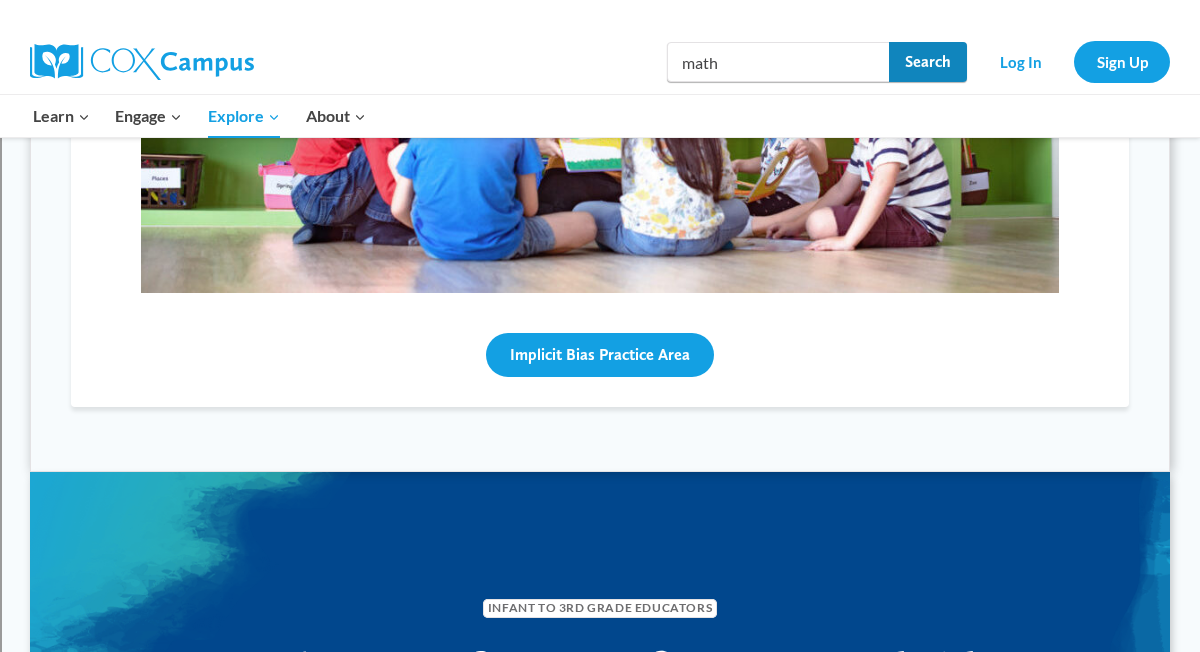 click on "Search" at bounding box center [928, 62] 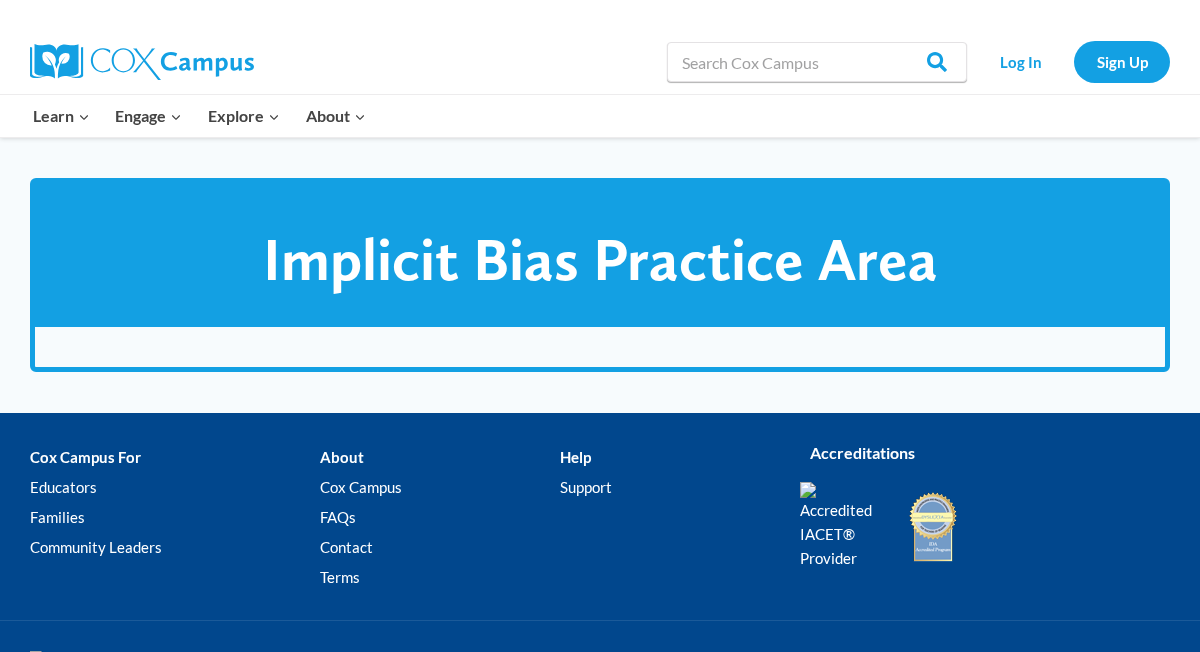 scroll, scrollTop: 0, scrollLeft: 0, axis: both 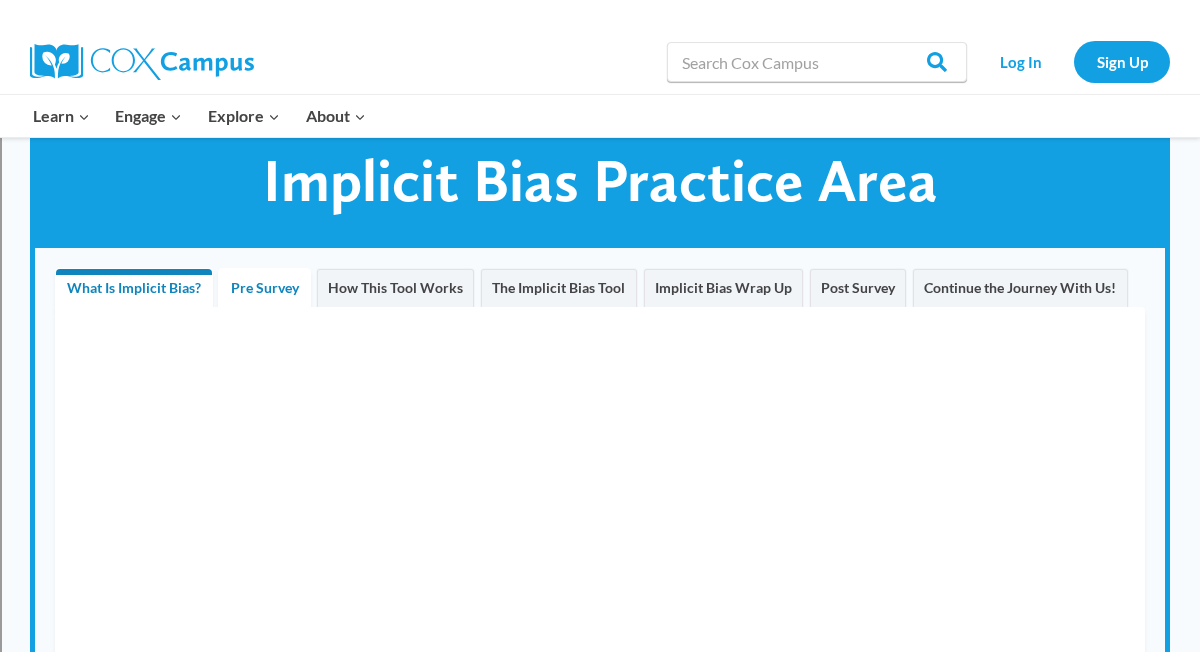 click on "Pre Survey" at bounding box center [264, 288] 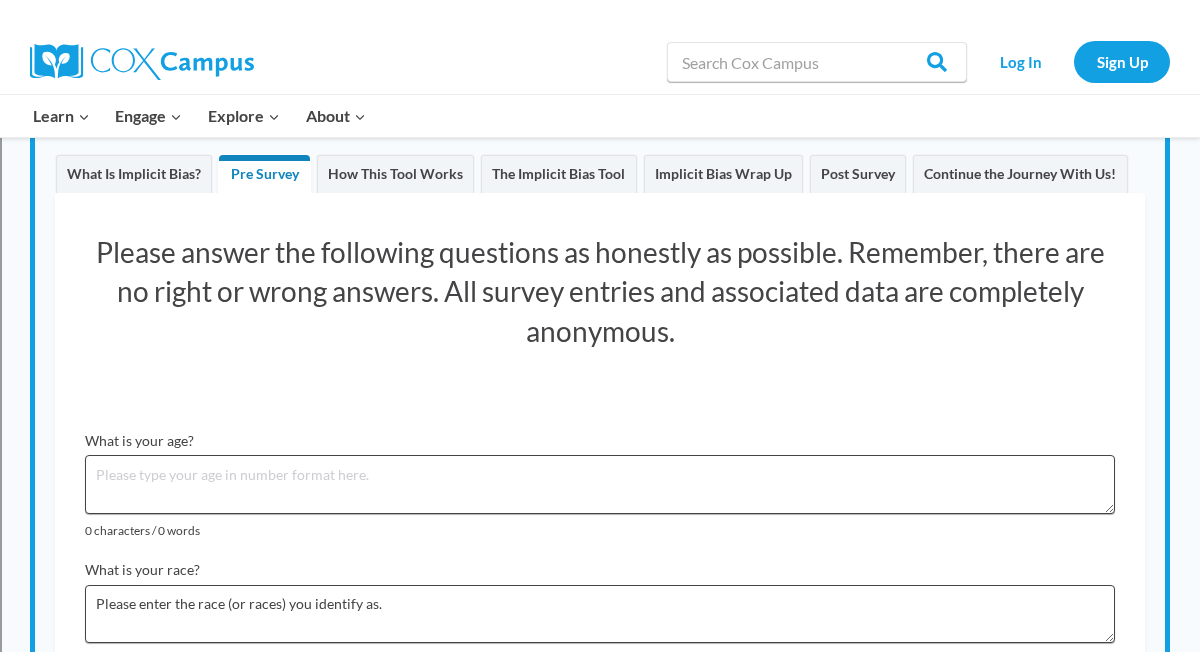 scroll, scrollTop: 207, scrollLeft: 0, axis: vertical 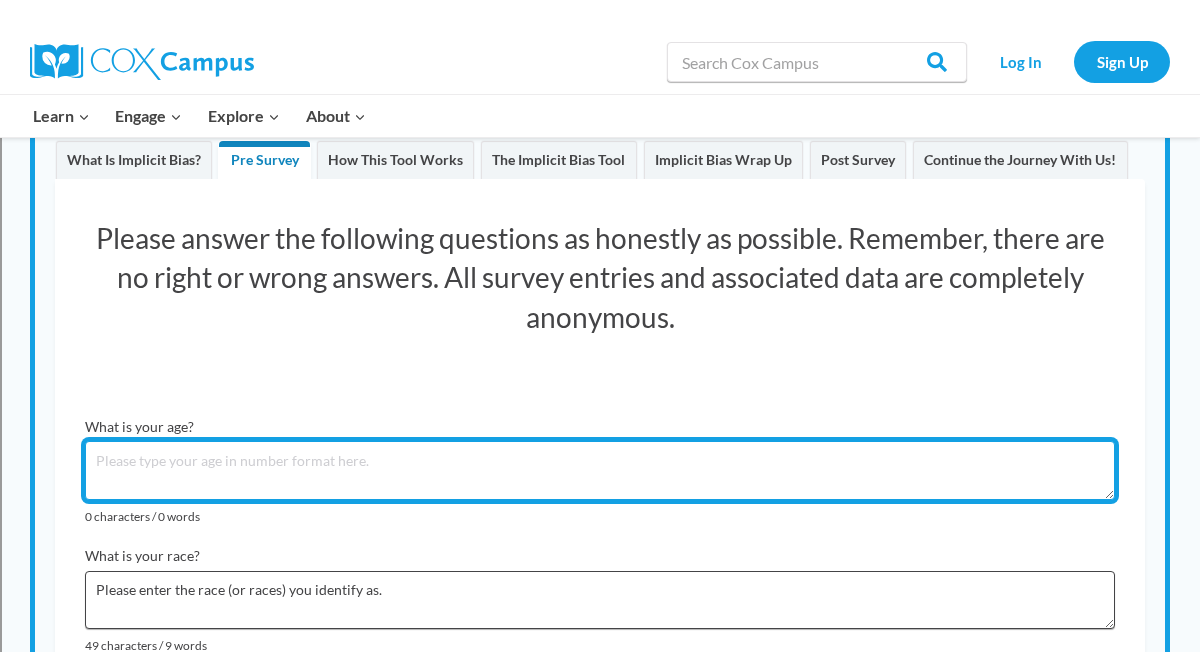 click on "What is your age?" at bounding box center (600, 470) 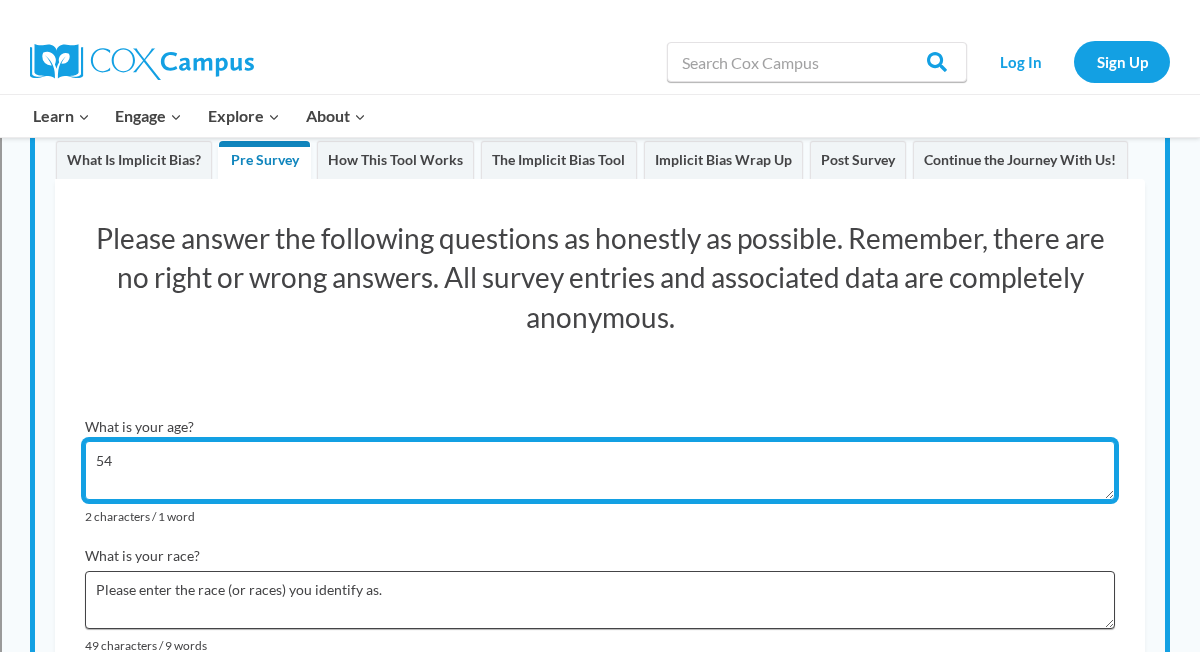 type on "54" 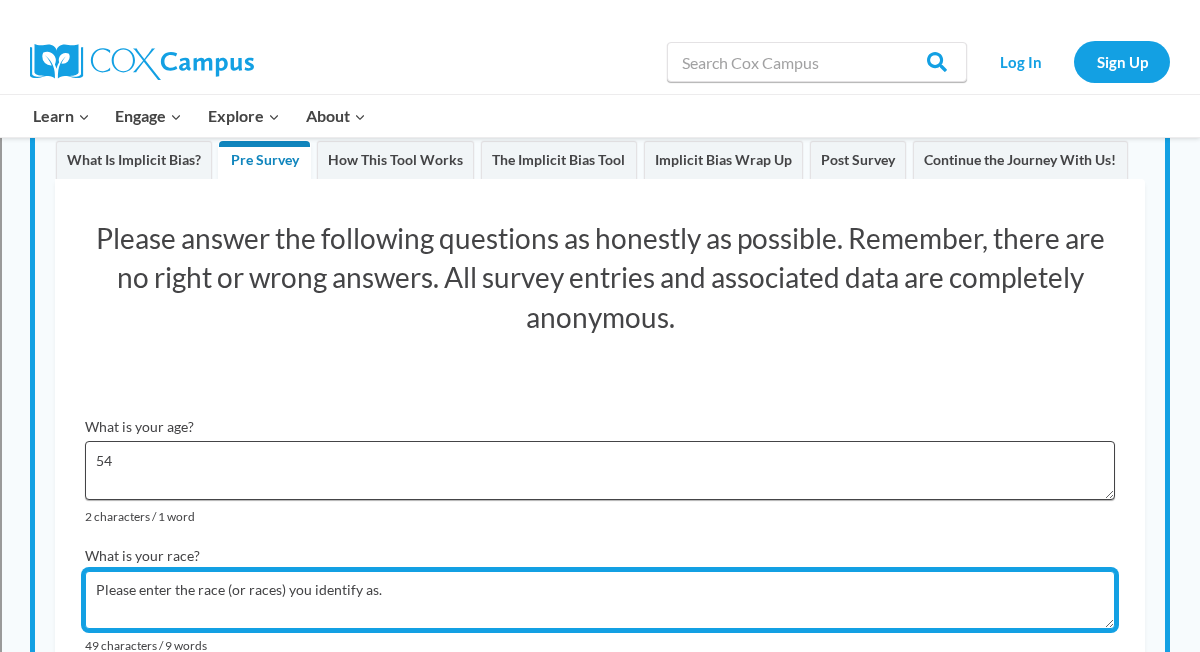 click on "Please enter the race (or races) you identify as." at bounding box center (600, 600) 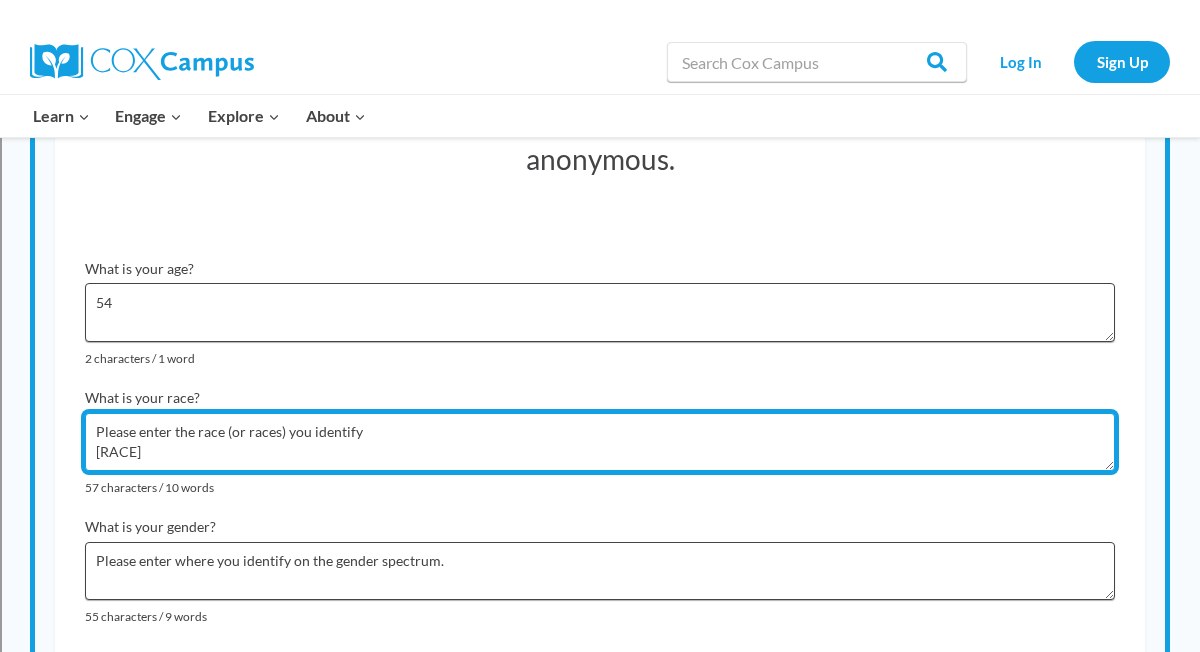 scroll, scrollTop: 371, scrollLeft: 0, axis: vertical 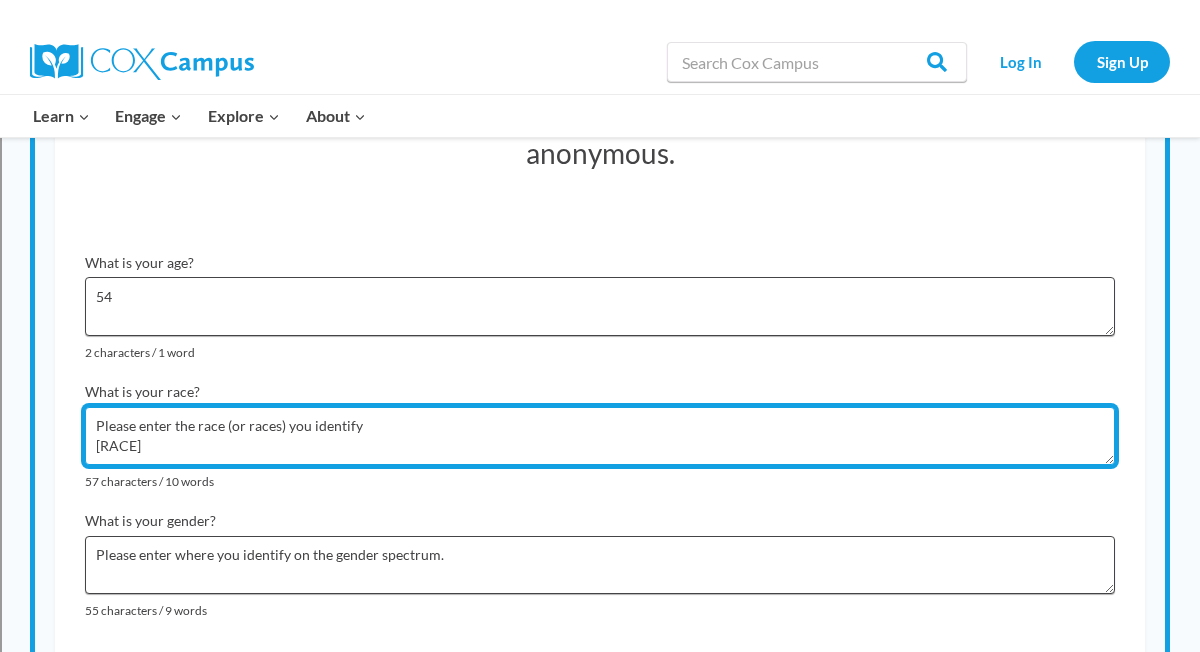 type on "Please enter the race (or races) you identify
other race" 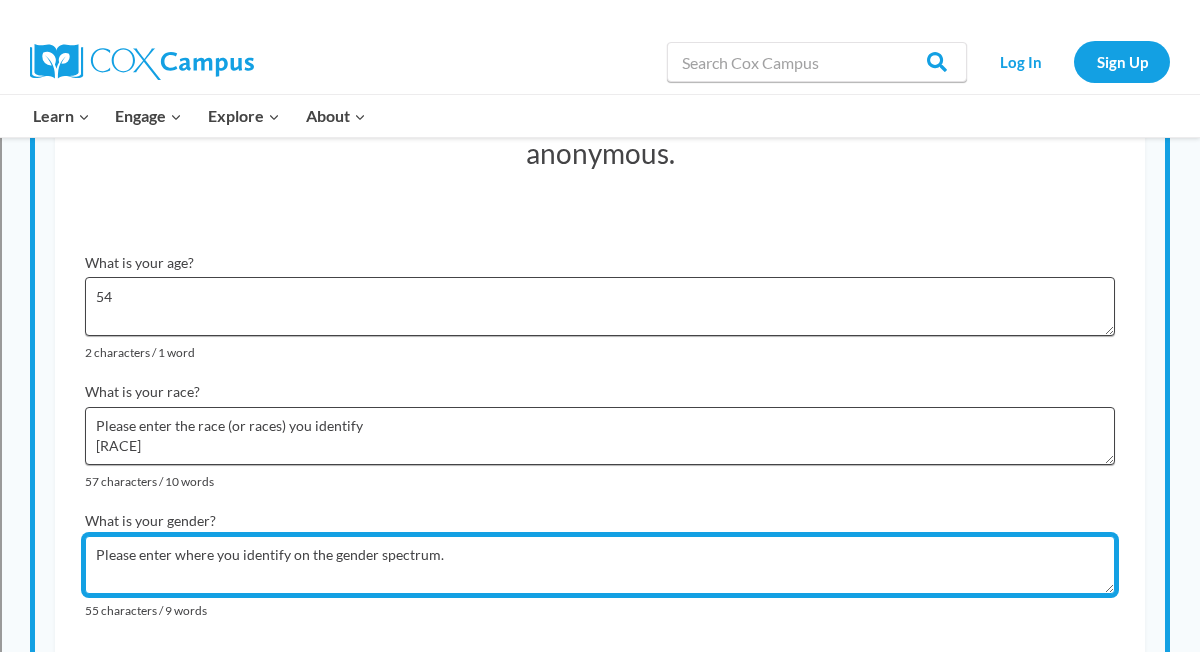 click on "Please enter where you identify on the gender spectrum." at bounding box center [600, 565] 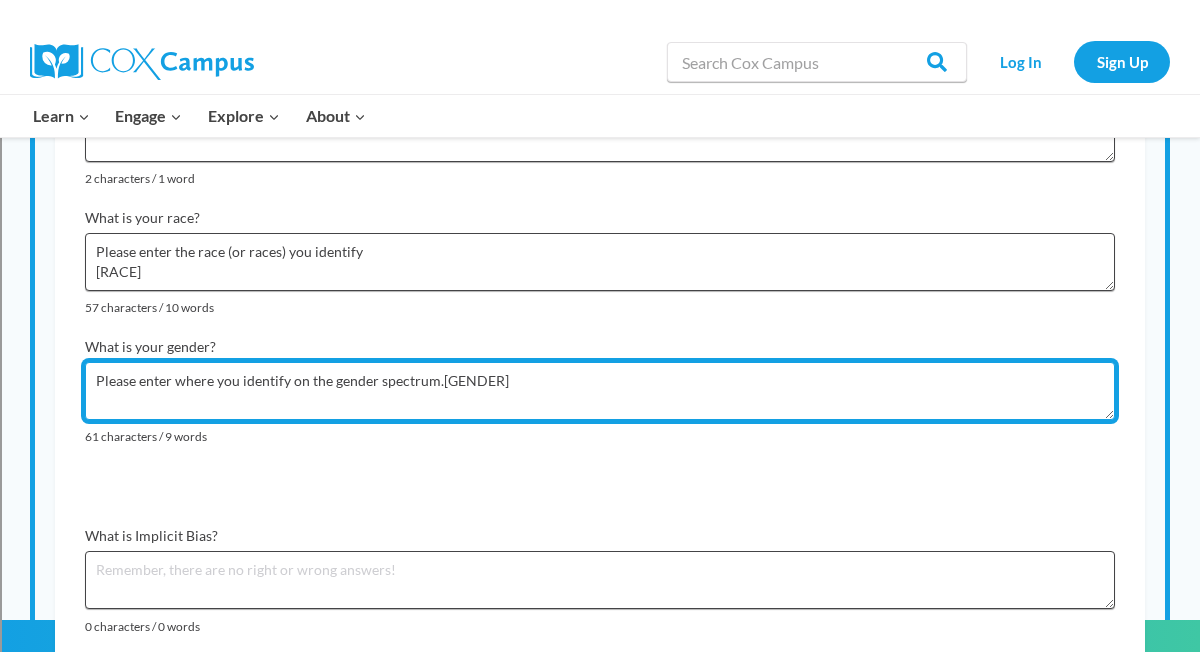 scroll, scrollTop: 574, scrollLeft: 0, axis: vertical 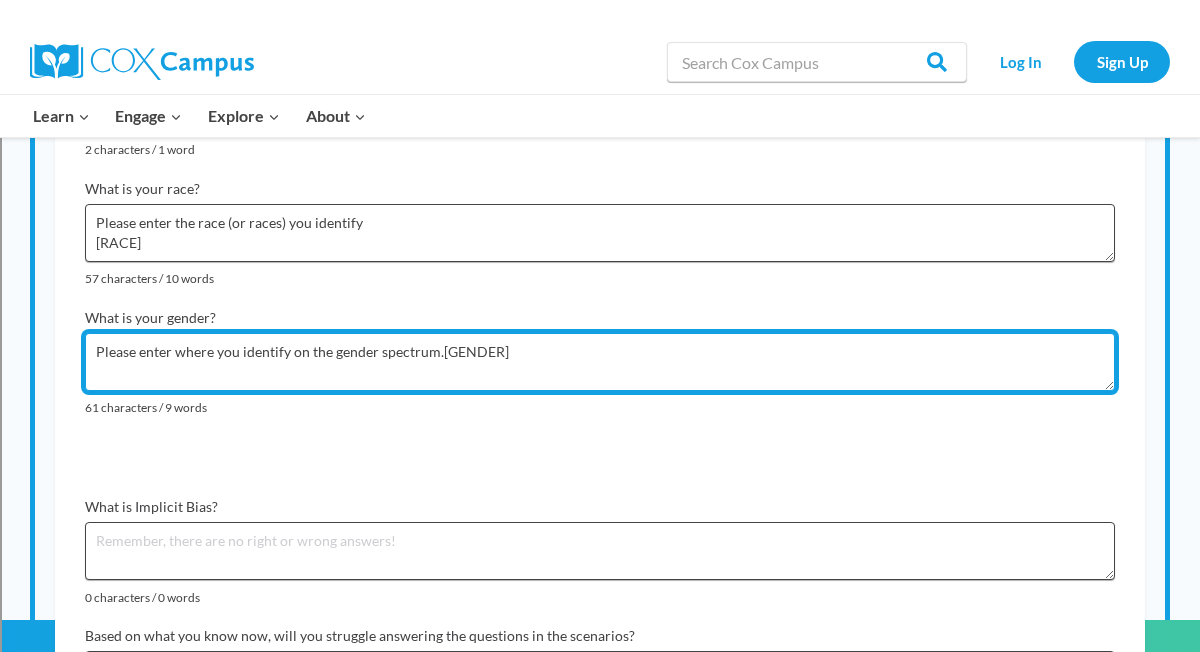 type on "Please enter where you identify on the gender spectrum.female" 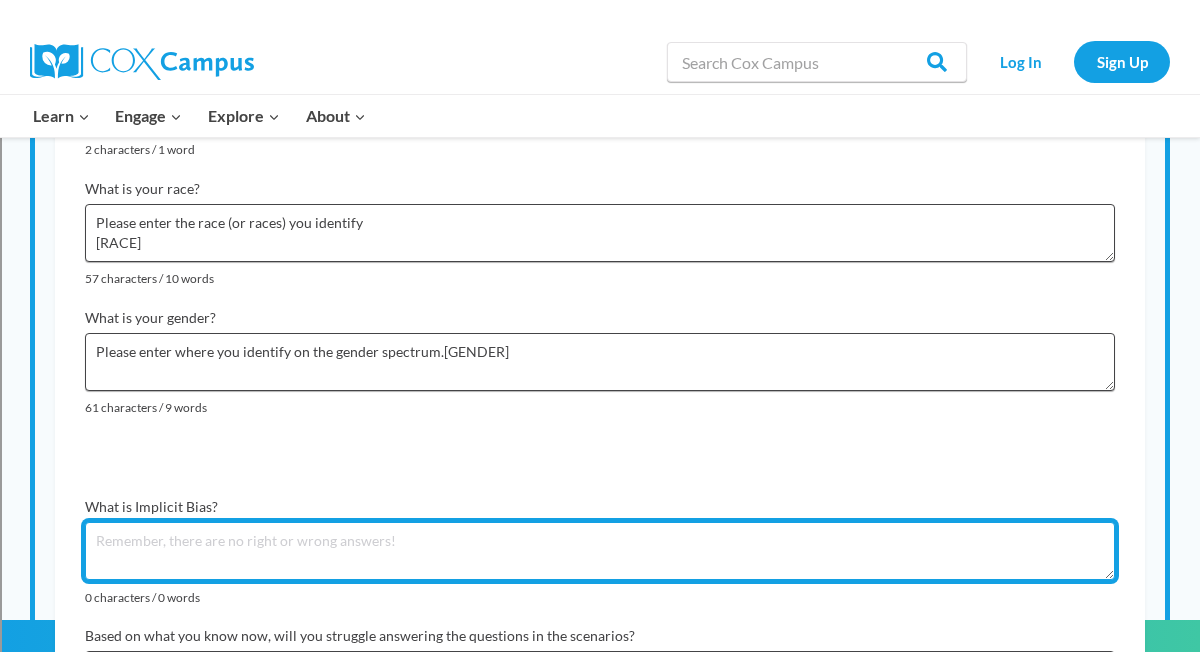 click on "What is Implicit Bias?" at bounding box center (600, 551) 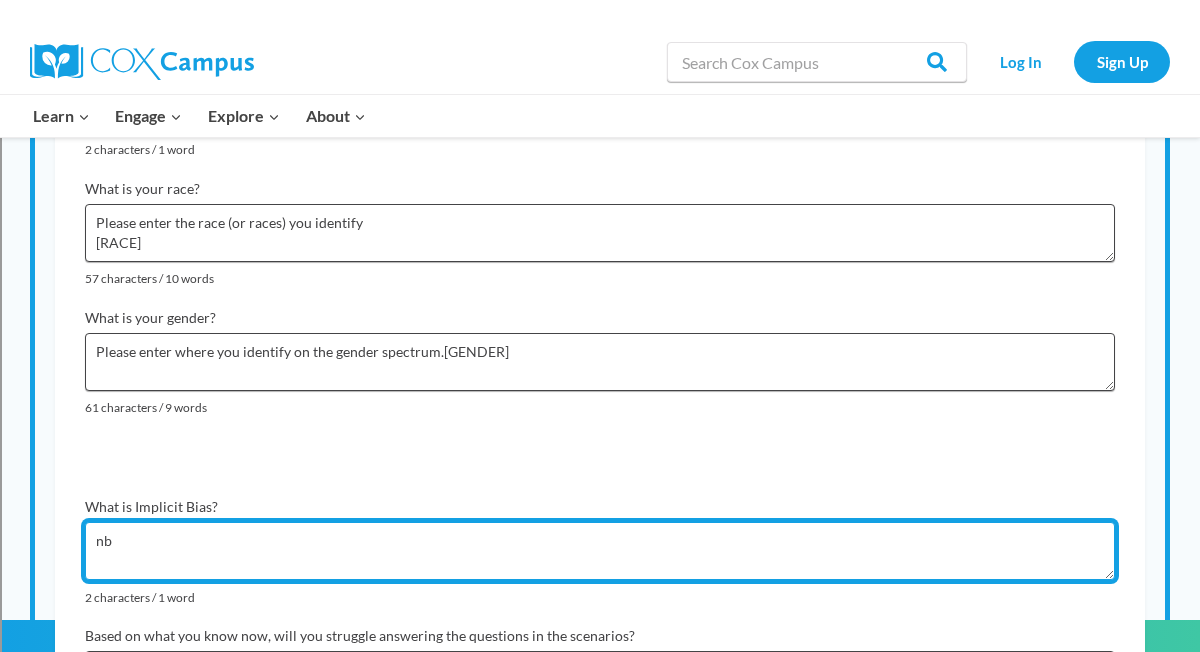 type on "n" 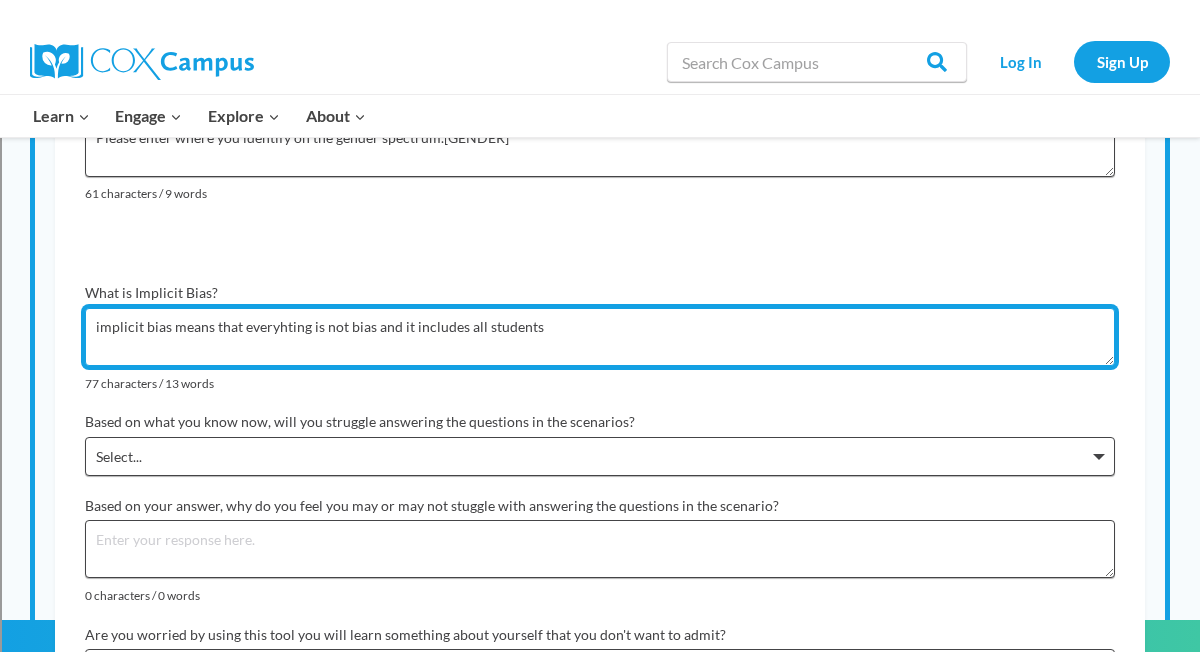 scroll, scrollTop: 791, scrollLeft: 0, axis: vertical 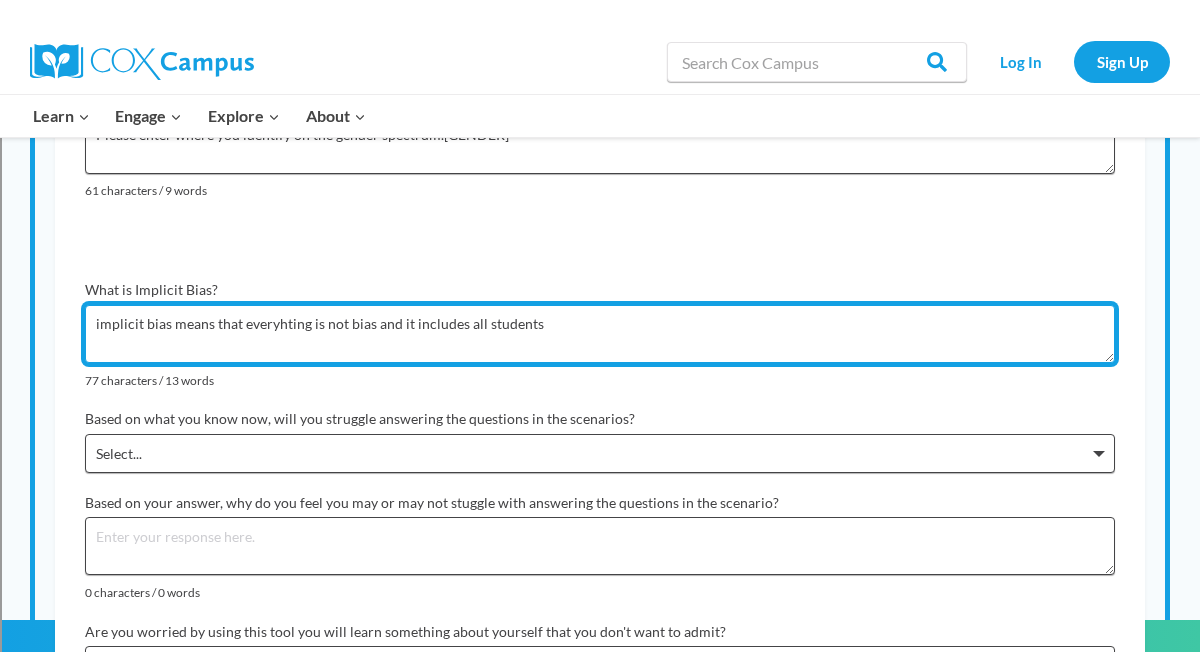 type on "implicit bias means that everyhting is not bias and it includes all students" 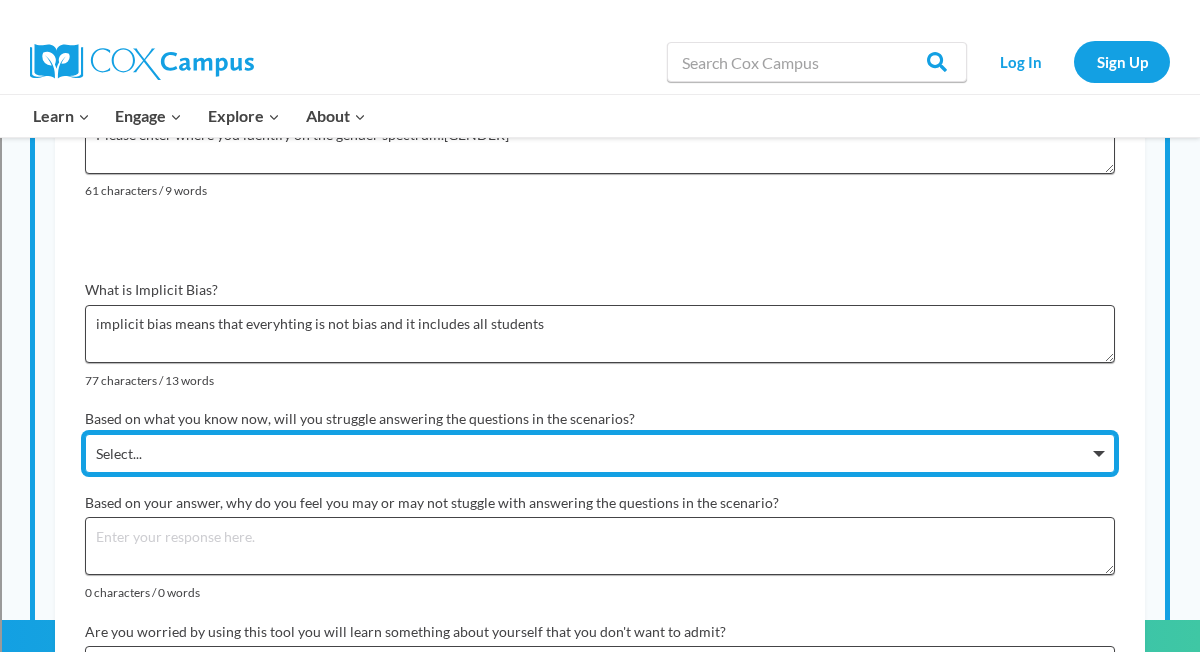 click on "Select... I won't struggle I may struggle some I will struggle more than a few others I will struggle more than many others I will struggle greatly" at bounding box center [600, 453] 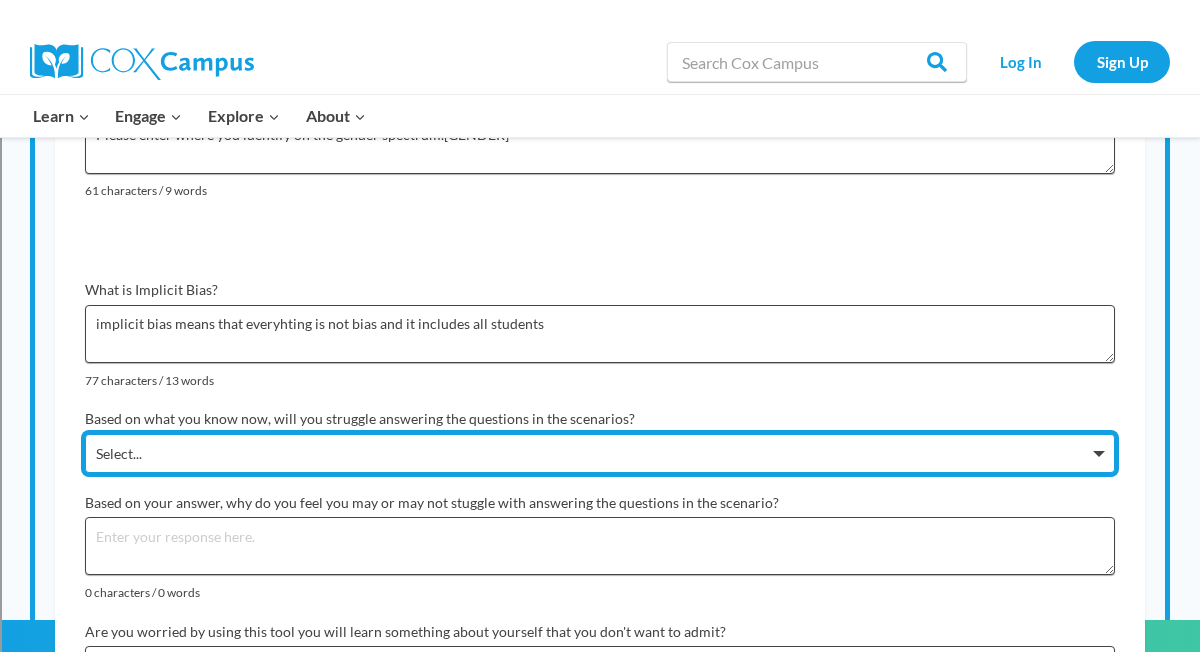 select on "I may struggle some" 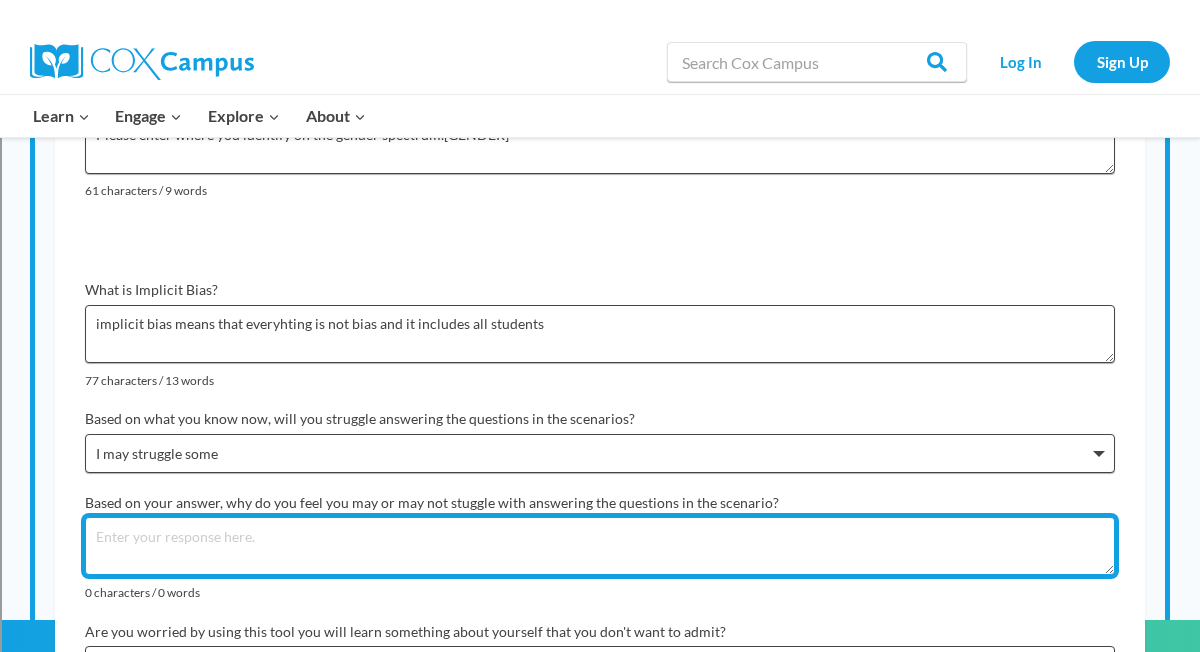 click on "Based on your answer, why do you feel you may or may not stuggle with answering the questions in the scenario?" at bounding box center (600, 546) 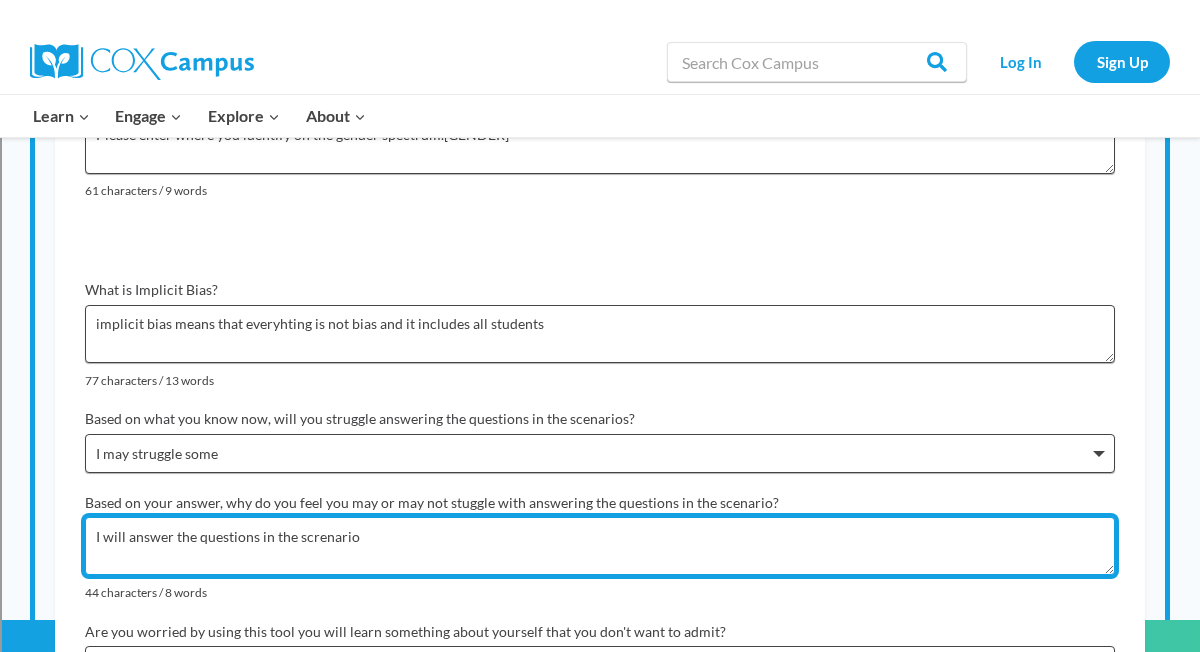 click on "I will answer the questions in the screnario" at bounding box center [600, 546] 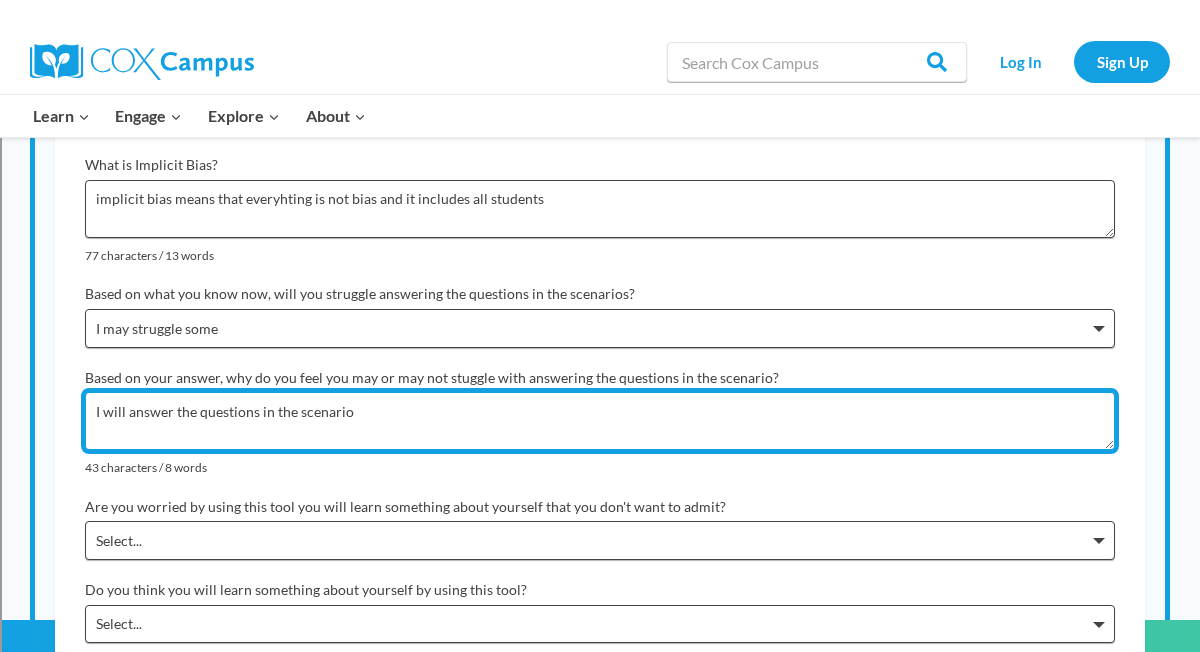 scroll, scrollTop: 921, scrollLeft: 0, axis: vertical 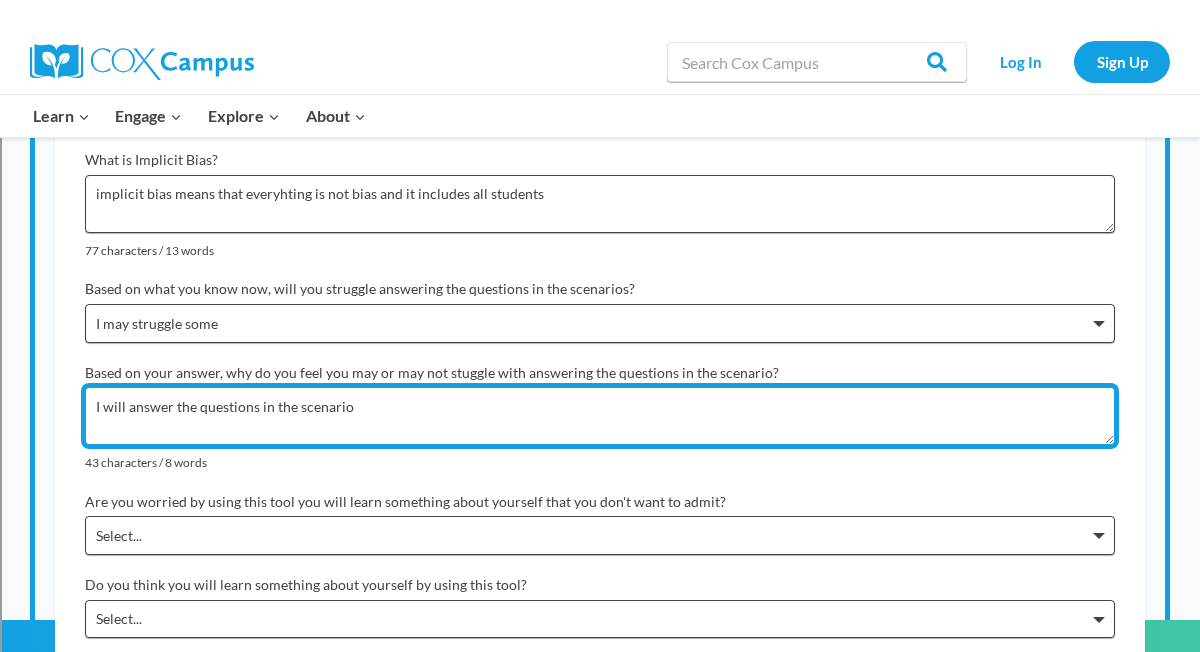 type on "I will answer the questions in the scenario" 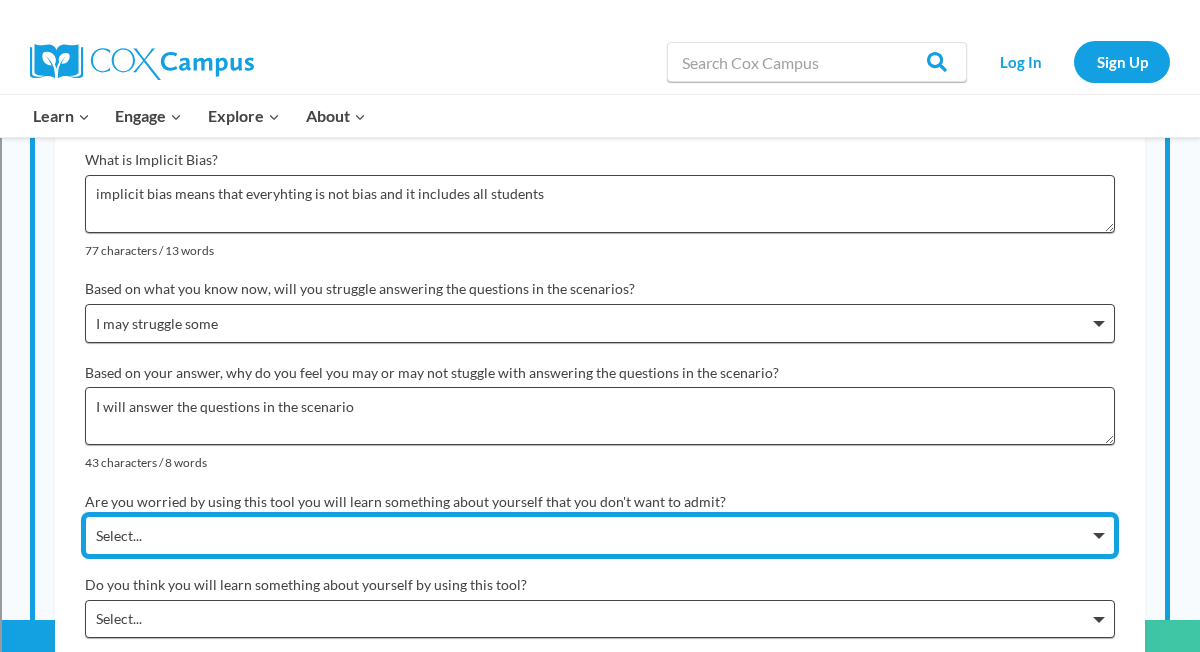 click on "Select... I am not worried I am a little worried I am worried but I know myself I am worried I may not know myself I am really worried" at bounding box center [600, 535] 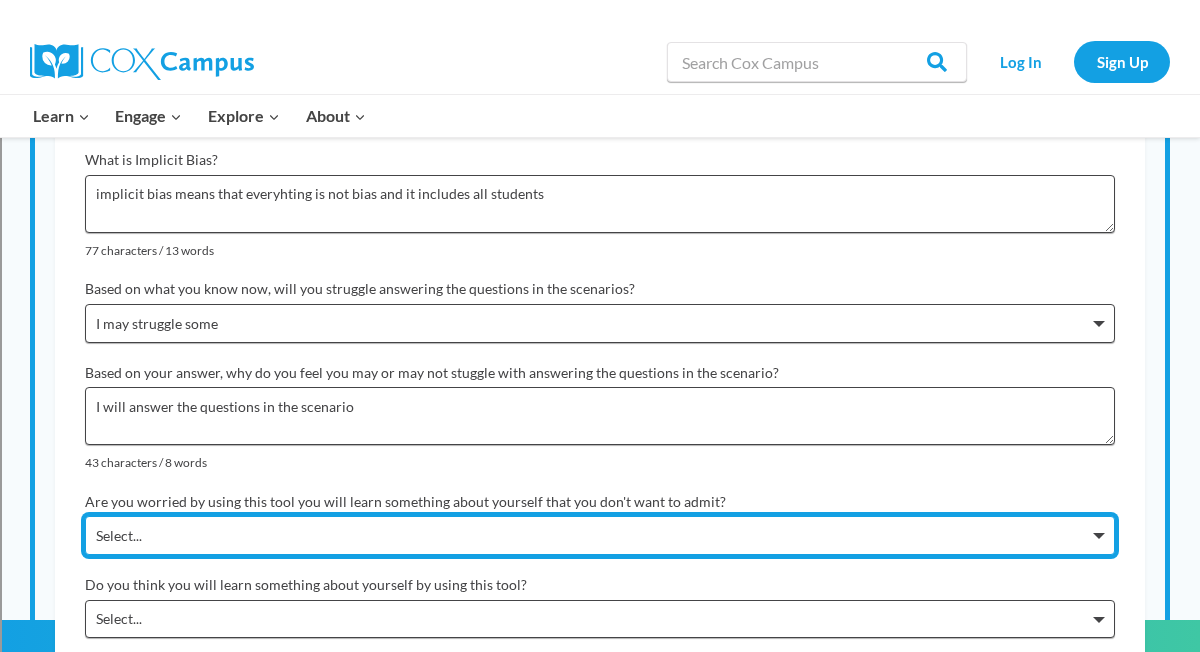 select on "I am not worried" 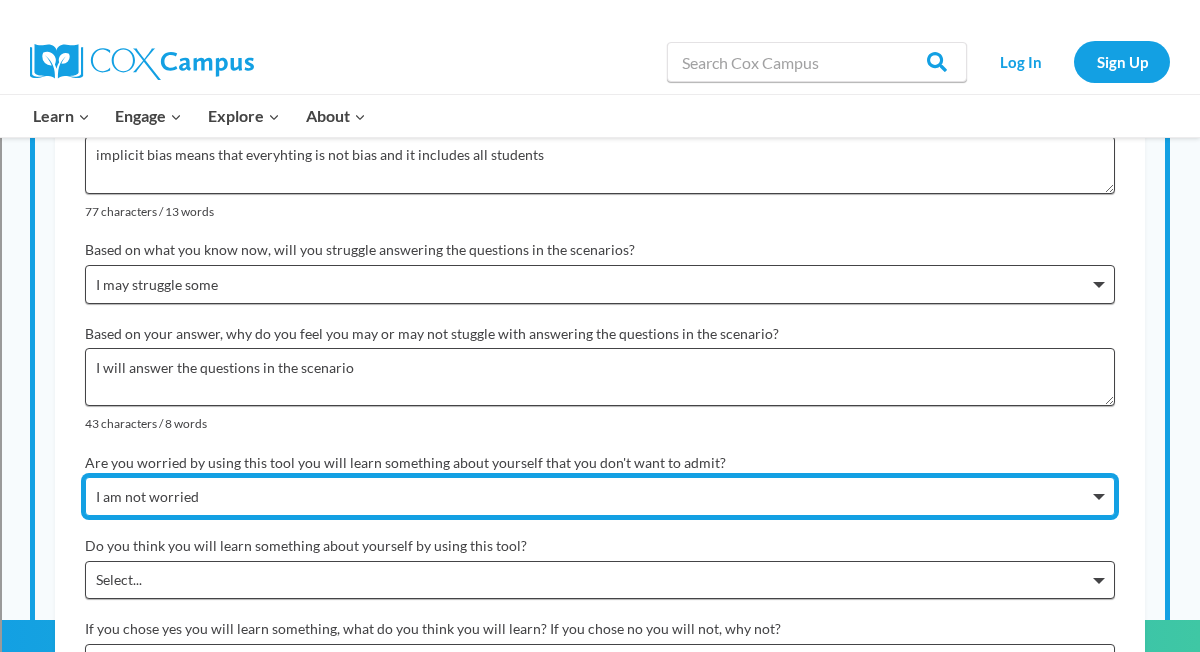 scroll, scrollTop: 964, scrollLeft: 0, axis: vertical 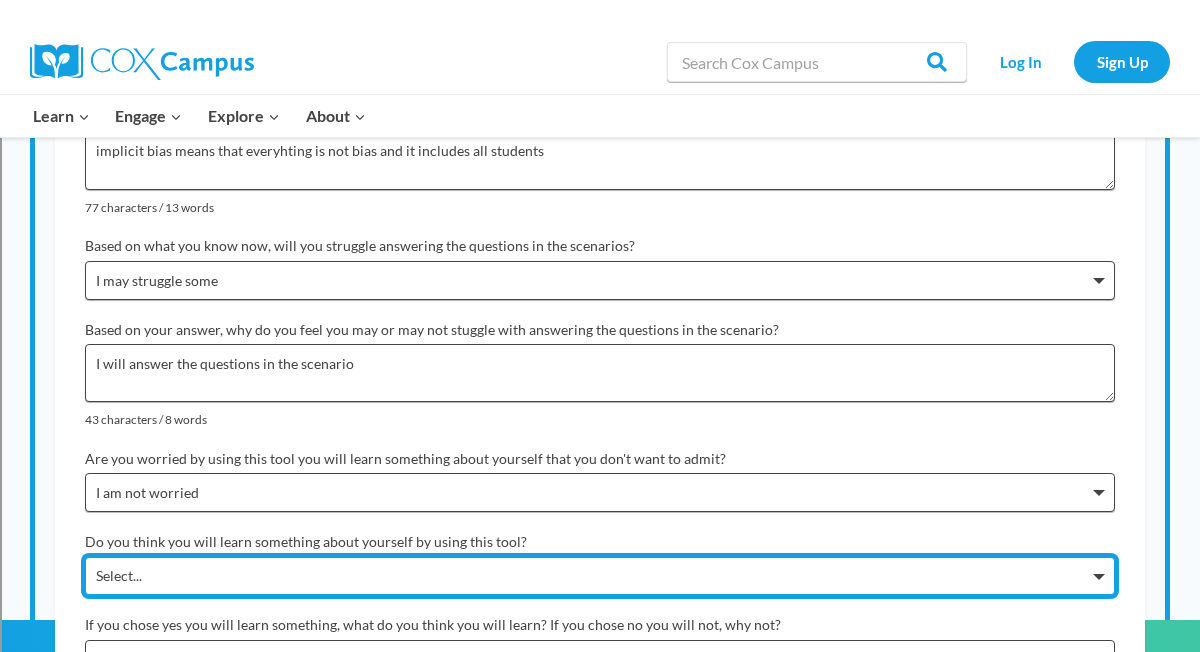click on "Select... Yes No" at bounding box center [600, 576] 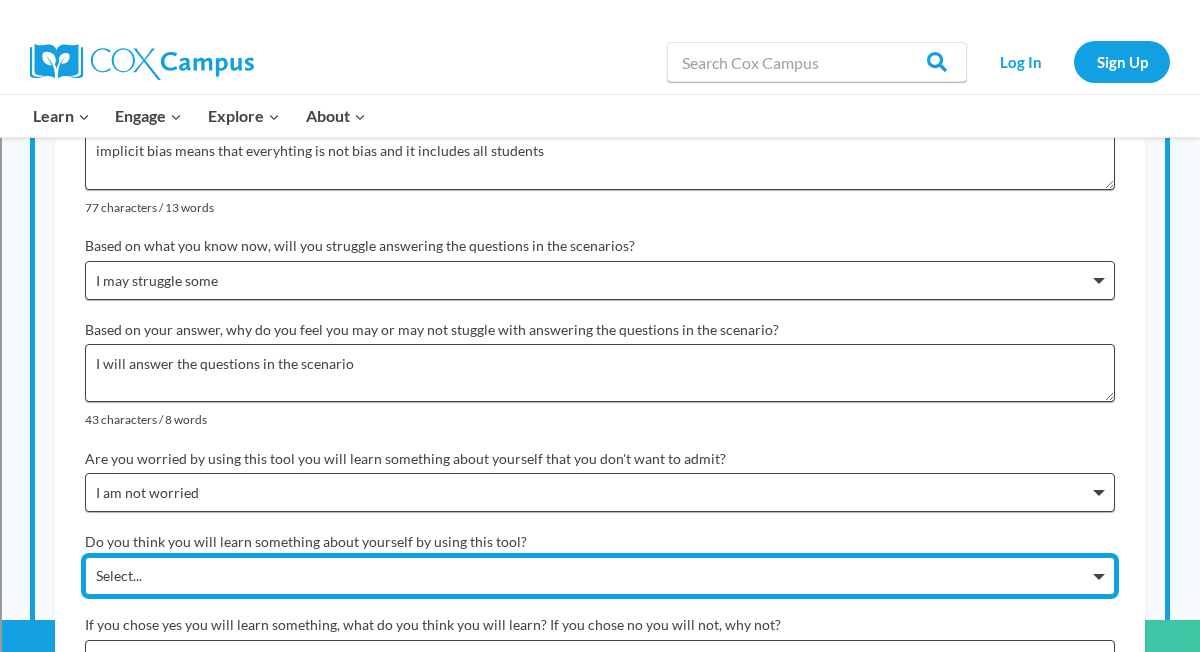 select on "Yes" 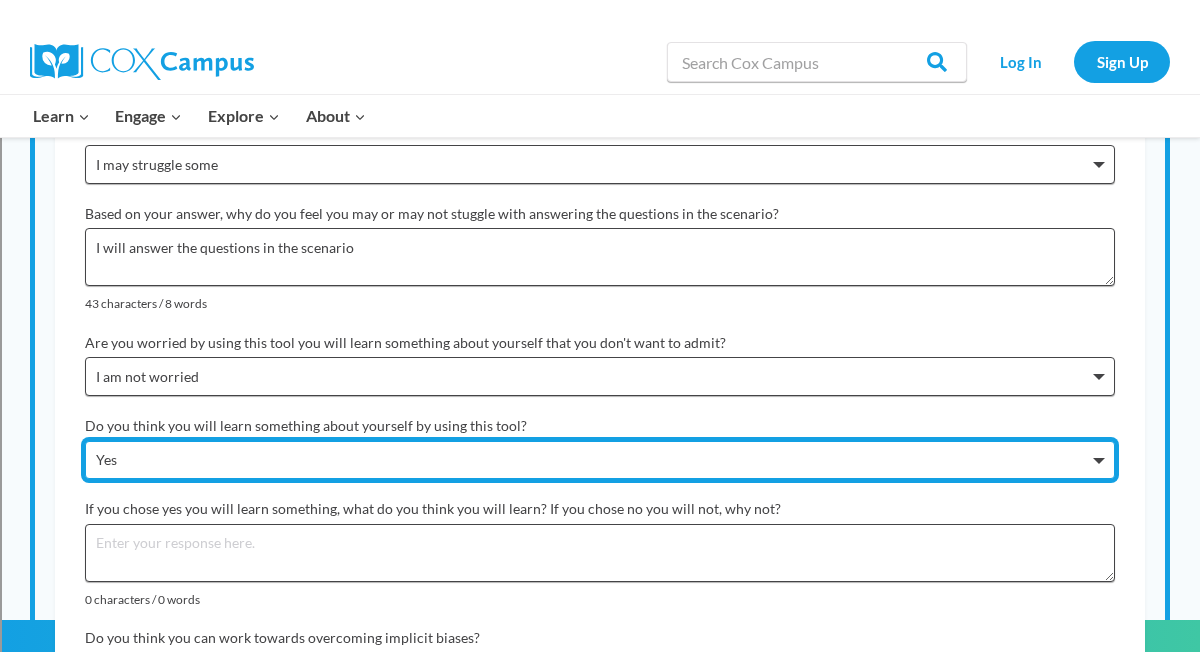 scroll, scrollTop: 1079, scrollLeft: 0, axis: vertical 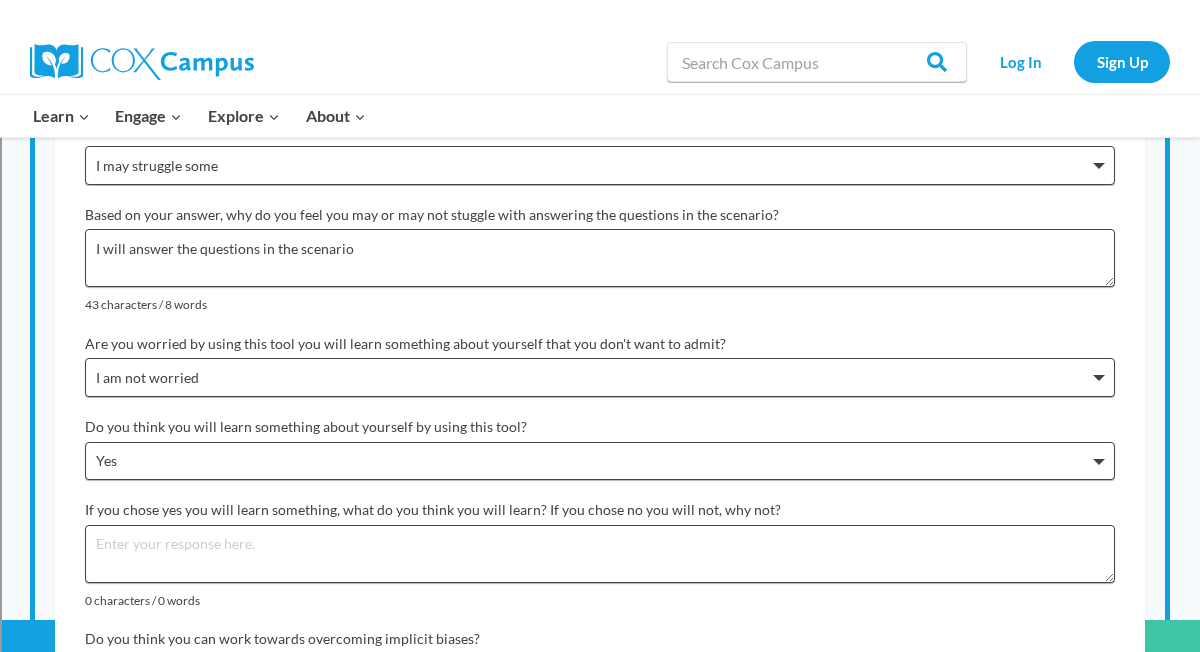 click on "If you chose yes you will learn something, what do you think you will learn? If you chose no you will not, why not?" at bounding box center (600, 510) 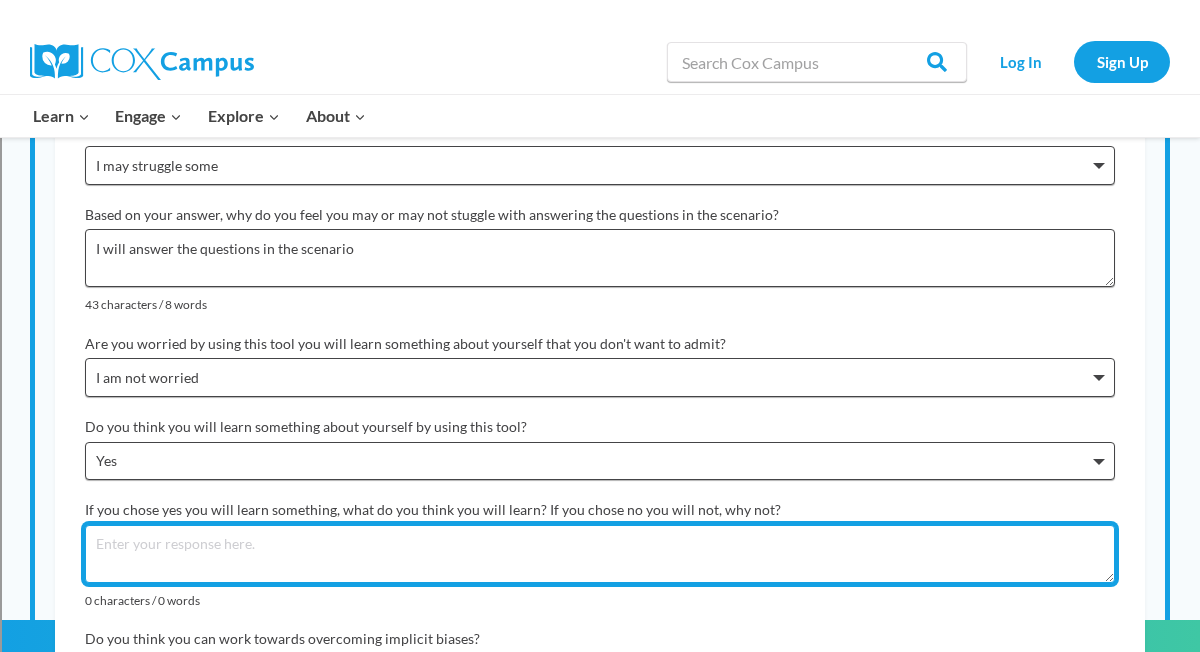 click on "If you chose yes you will learn something, what do you think you will learn? If you chose no you will not, why not?" at bounding box center [600, 554] 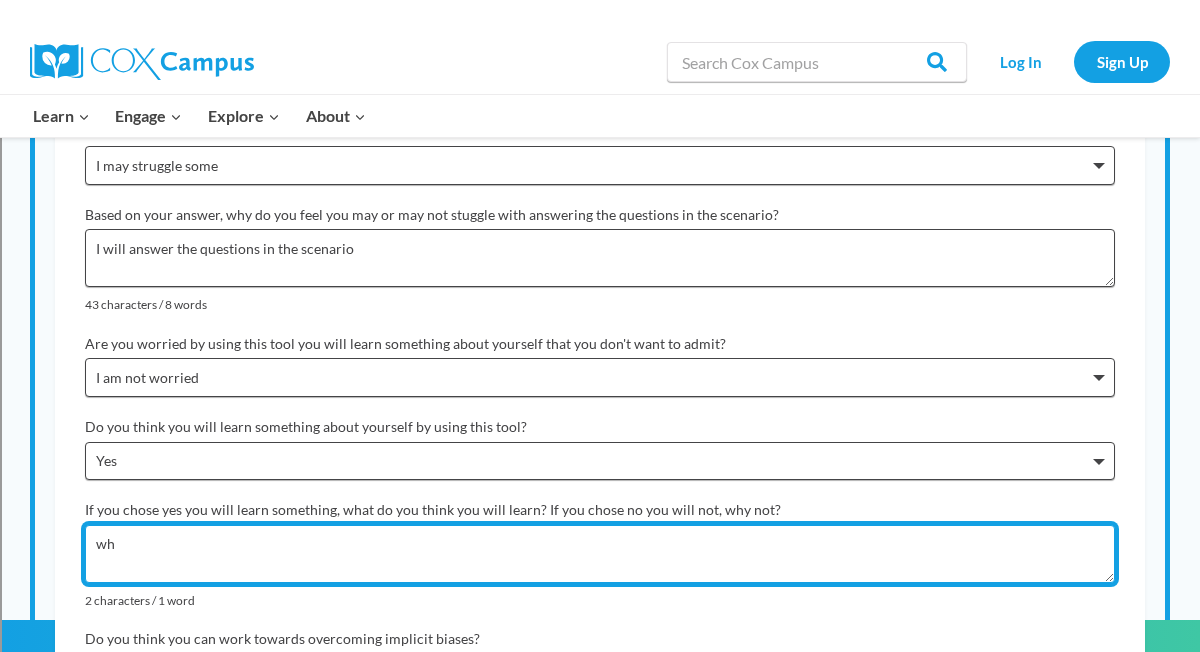 type on "w" 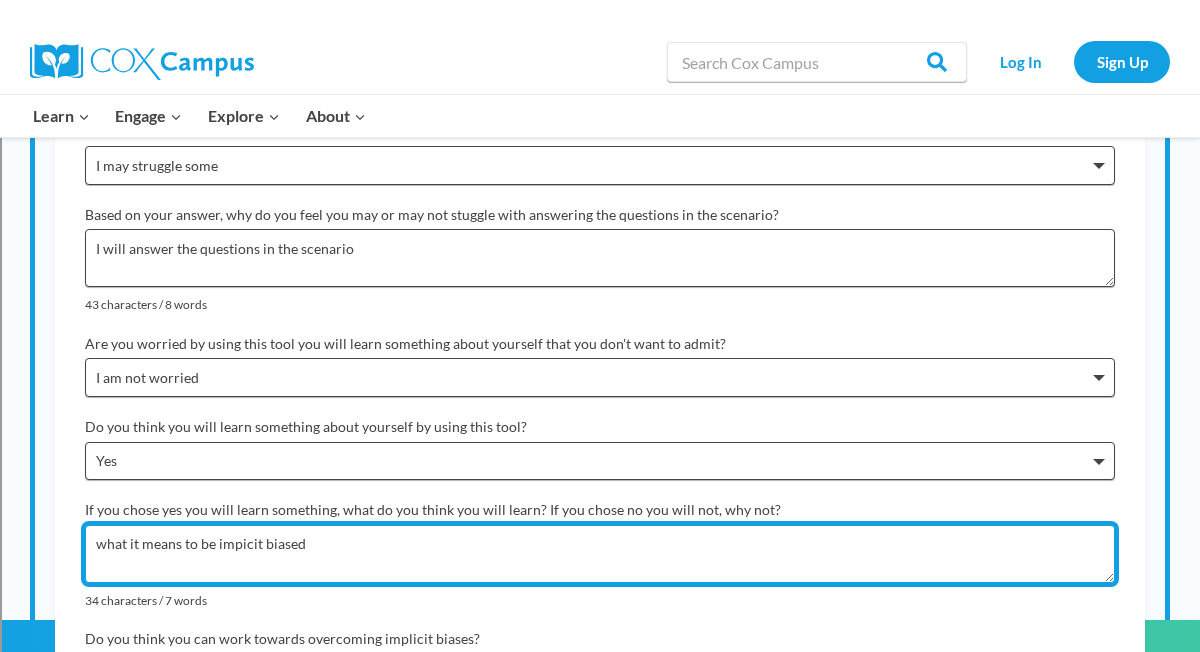 click on "what it means to be impicit biased" at bounding box center (600, 554) 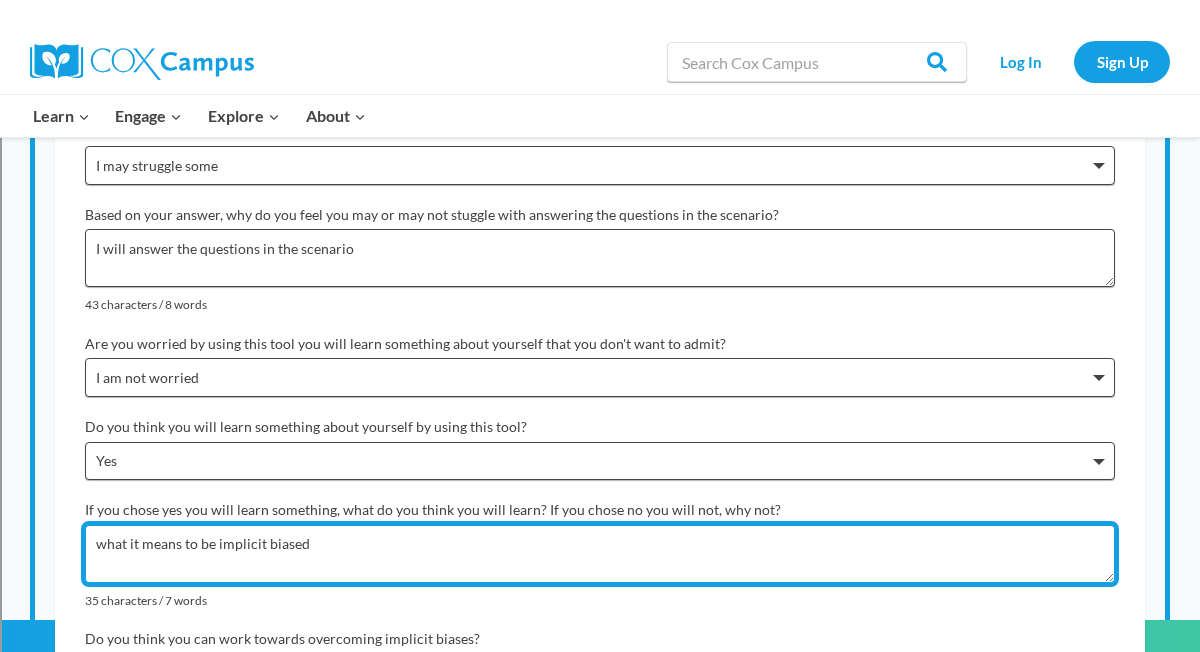 click on "what it means to be implicit biased" at bounding box center (600, 554) 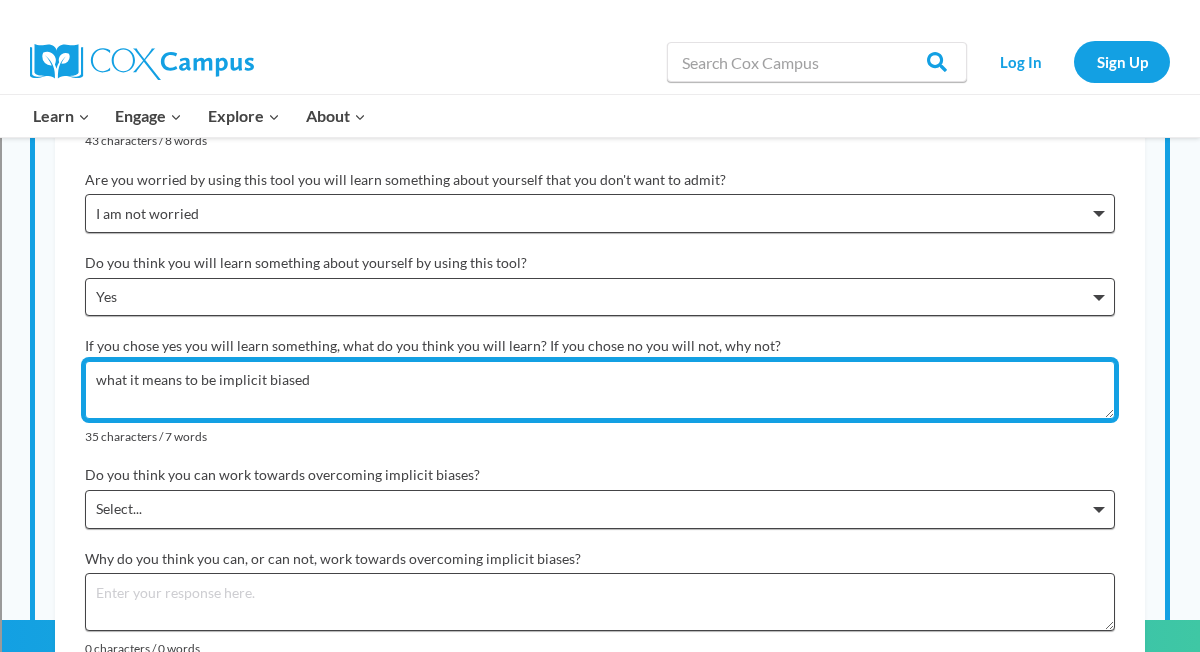 scroll, scrollTop: 1266, scrollLeft: 0, axis: vertical 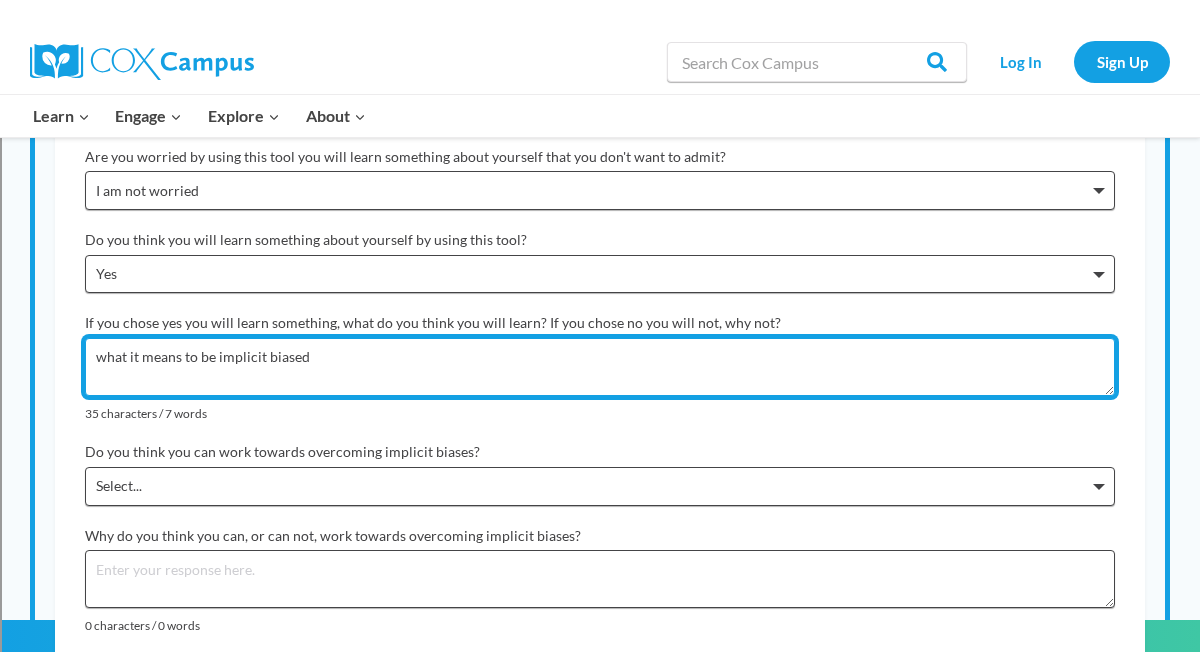 type on "what it means to be implicit biased" 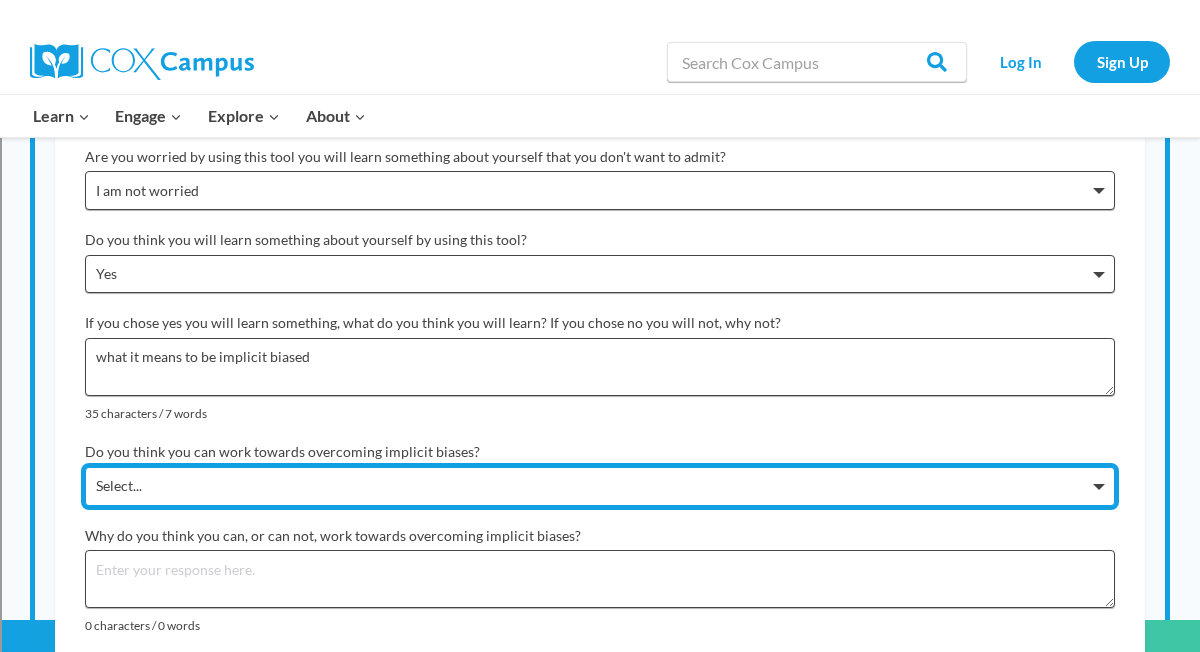 click on "Select... Yes No" at bounding box center (600, 486) 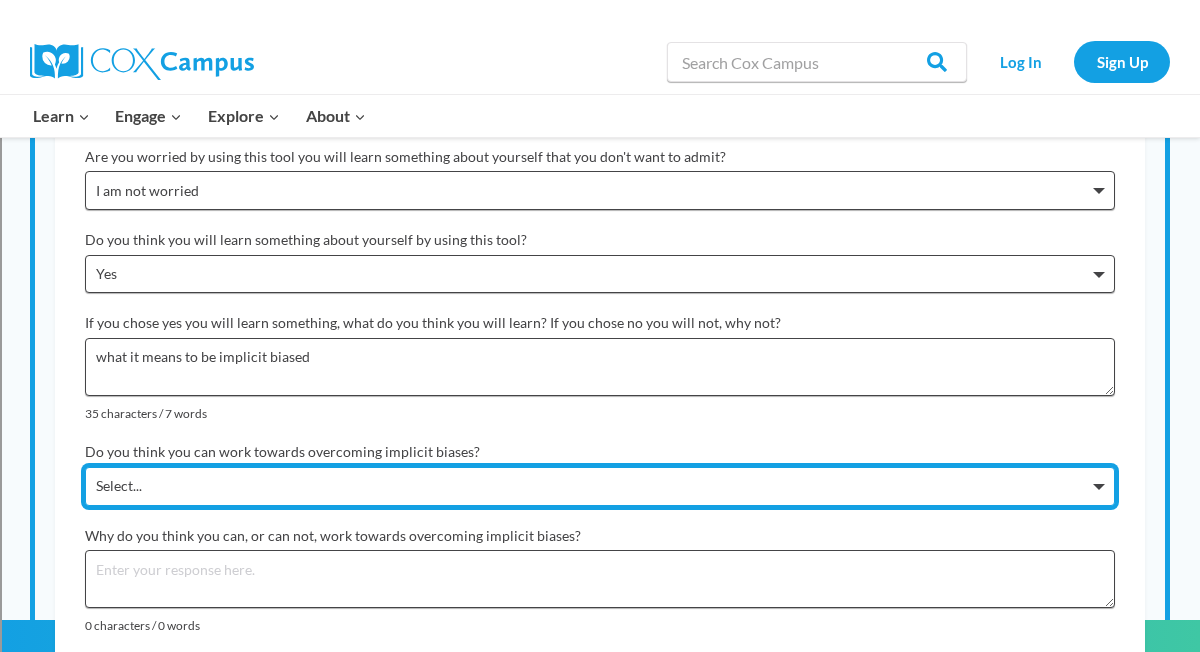 select on "Yes" 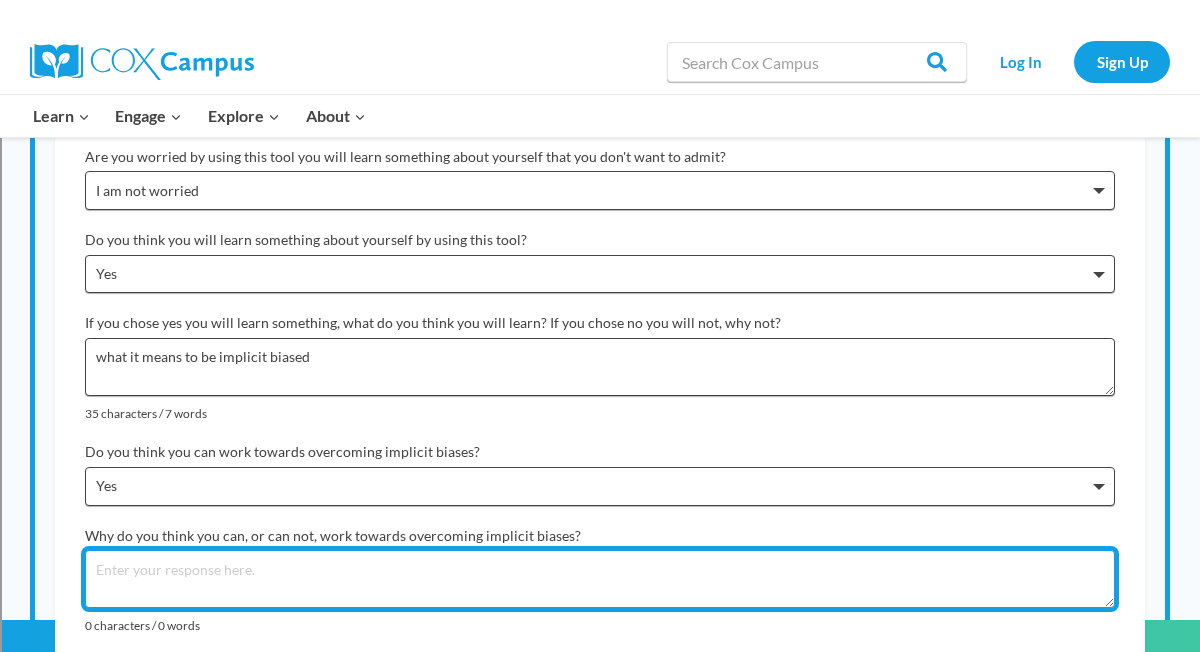 click on "Why do you think you can, or can not, work towards overcoming implicit biases?" at bounding box center [600, 579] 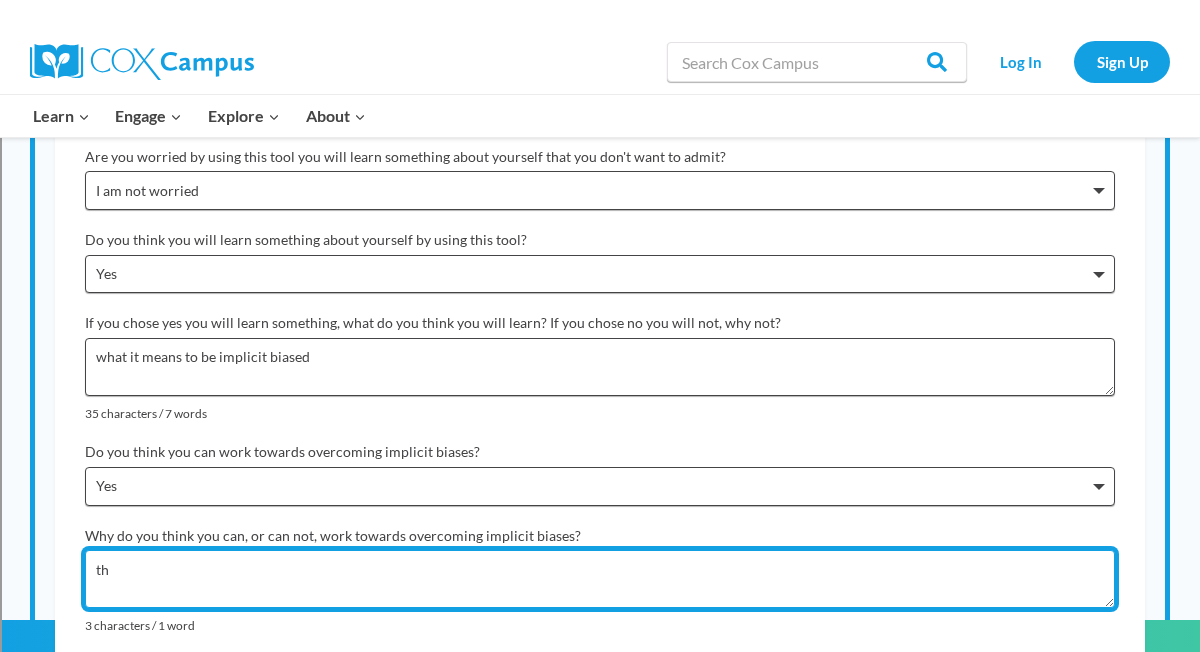 type on "t" 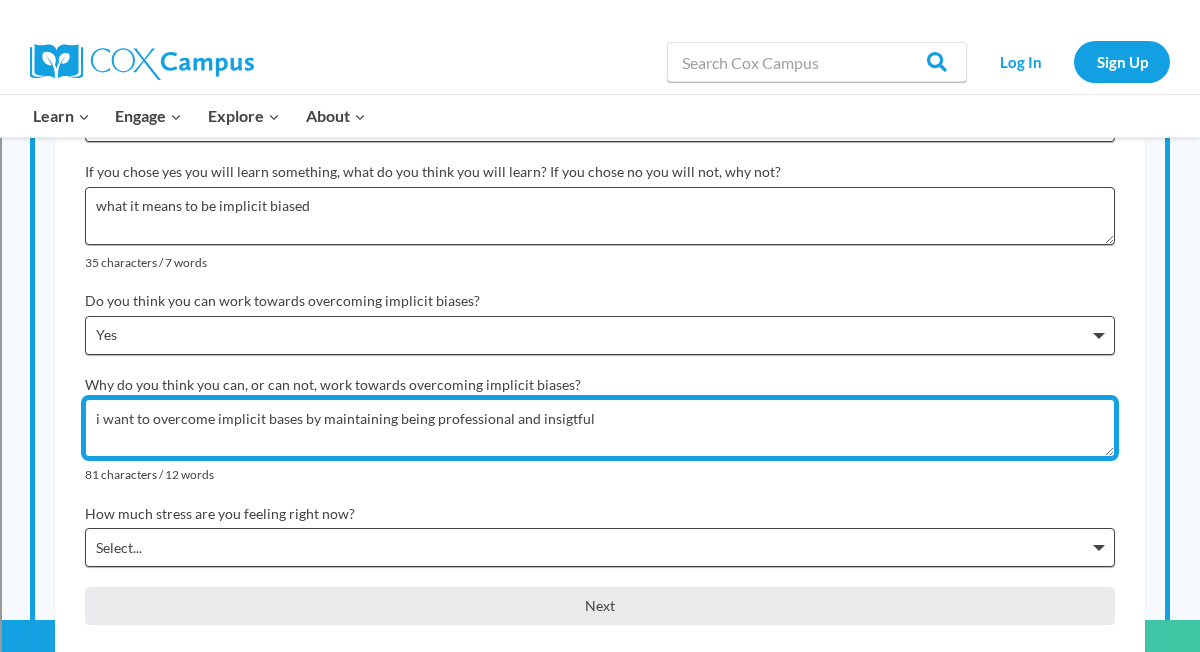 scroll, scrollTop: 1424, scrollLeft: 0, axis: vertical 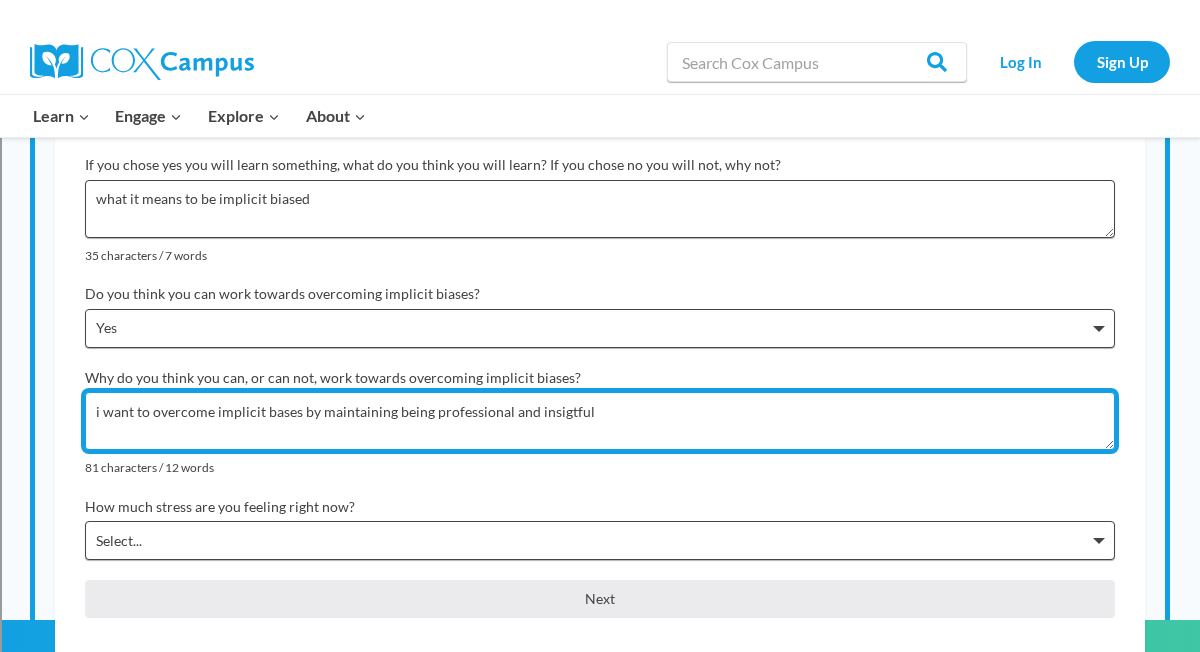type on "i want to overcome implicit bases by maintaining being professional and insigtful" 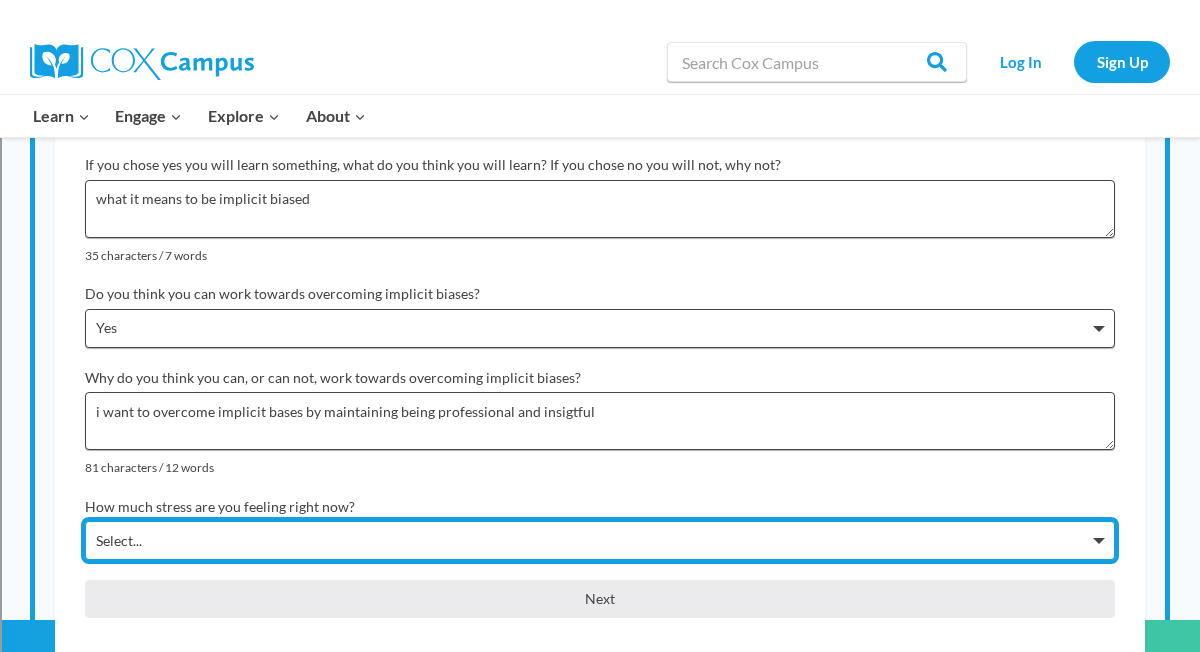 click on "Select... No stress A little stress More stress than usual A lot more stress than usual Really stressed" at bounding box center [600, 540] 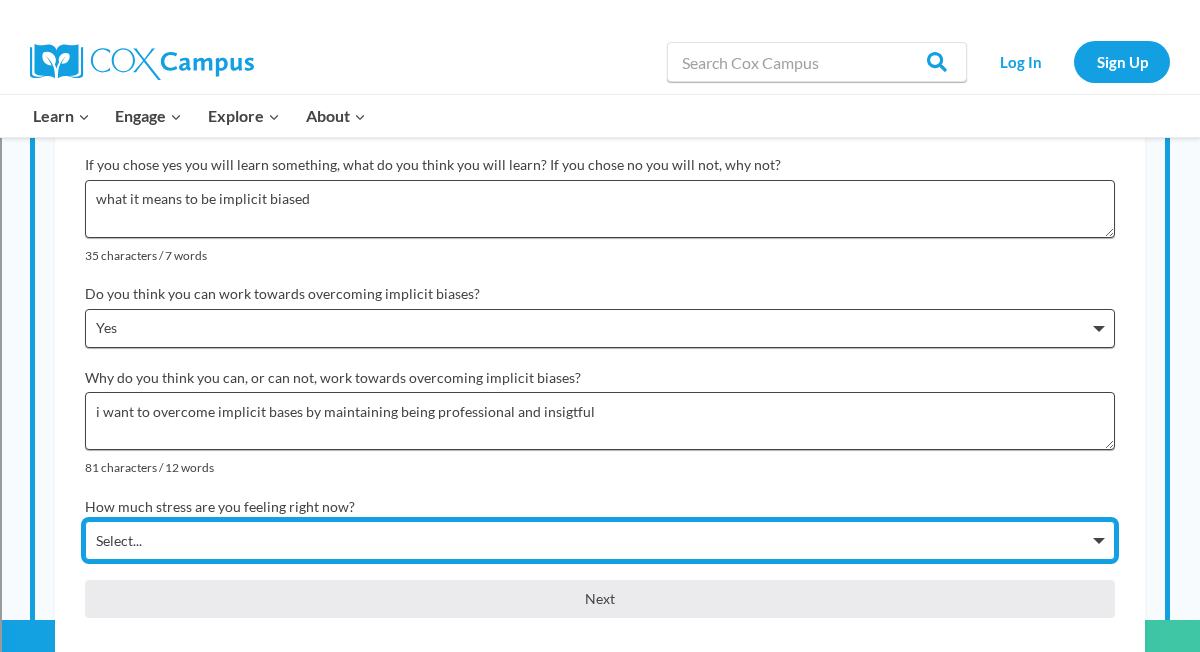 select on "No stress" 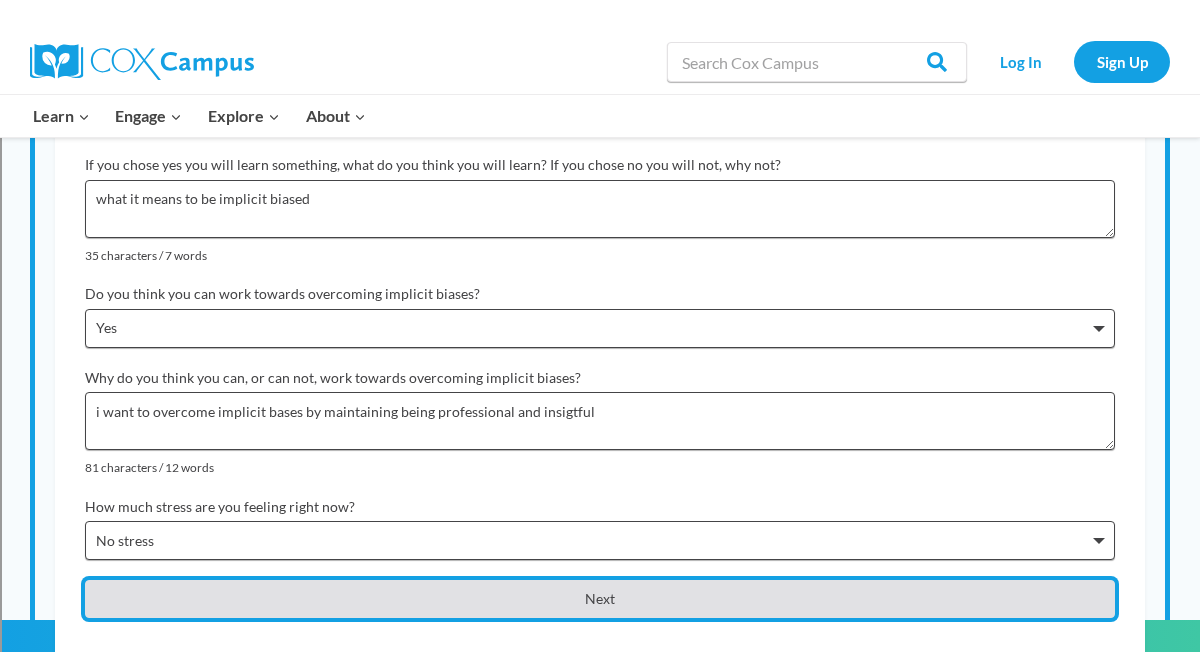 click on "Next" at bounding box center [600, 599] 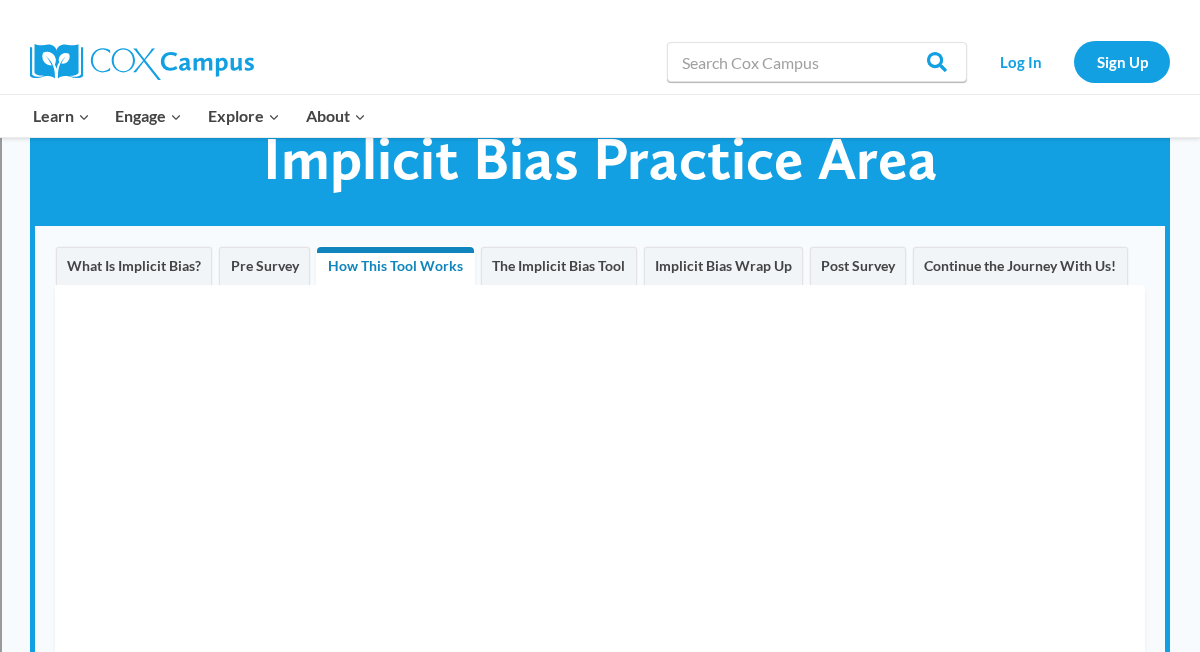 scroll, scrollTop: 109, scrollLeft: 0, axis: vertical 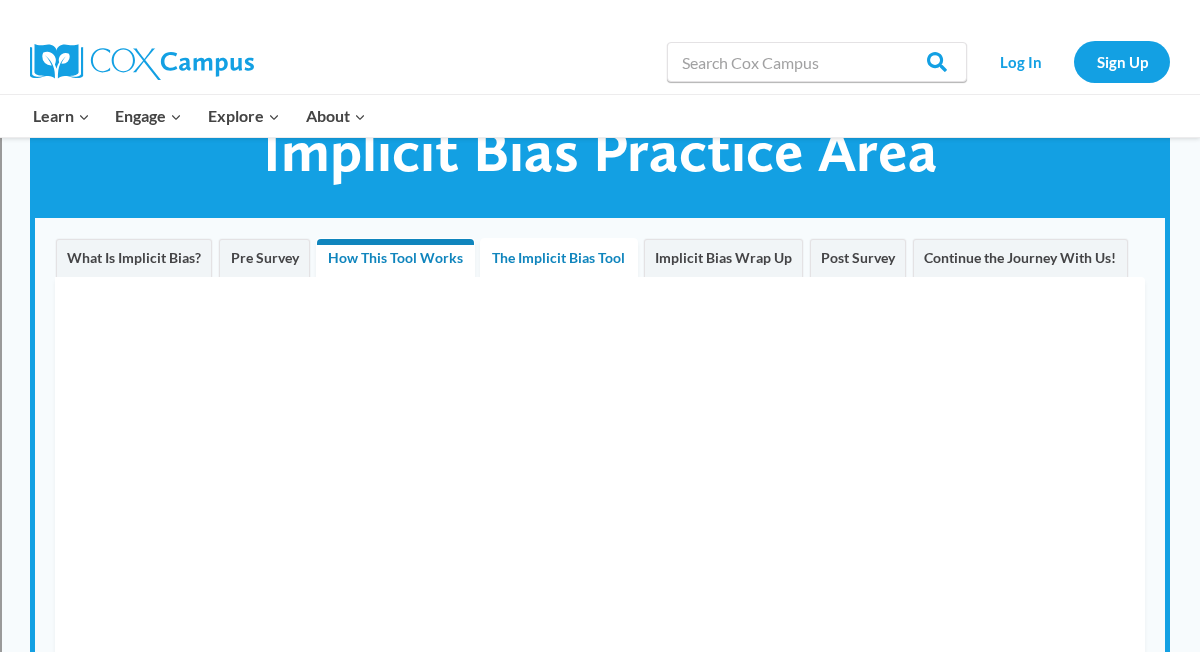 click on "The Implicit Bias Tool" at bounding box center (558, 257) 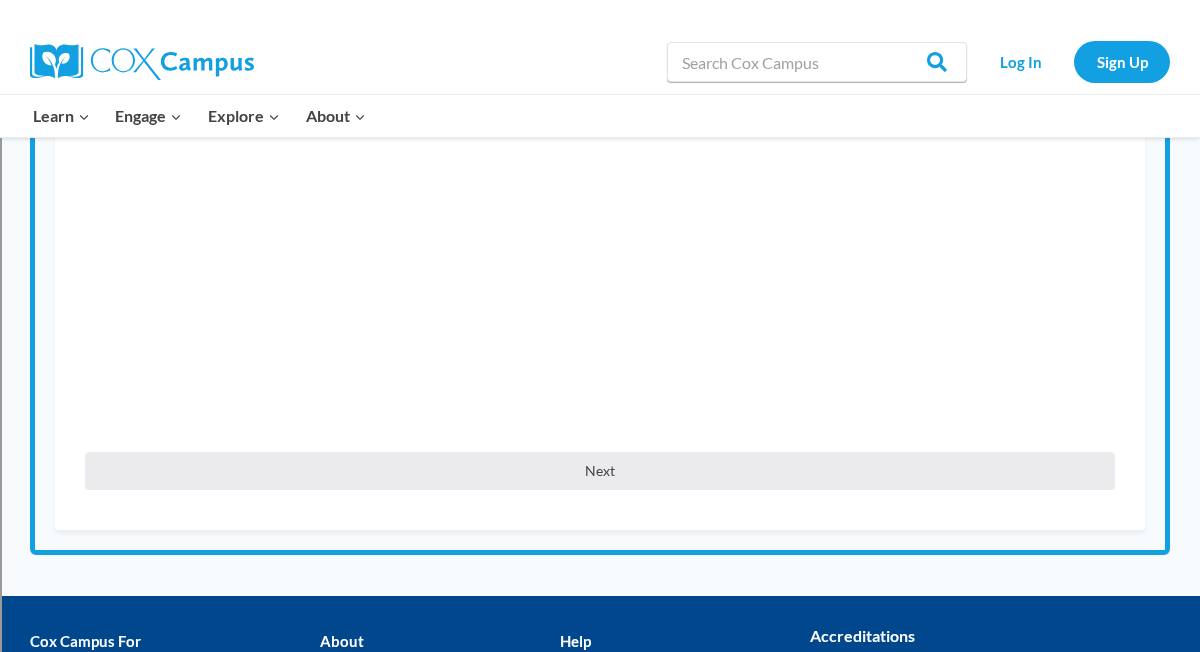 scroll, scrollTop: 372, scrollLeft: 0, axis: vertical 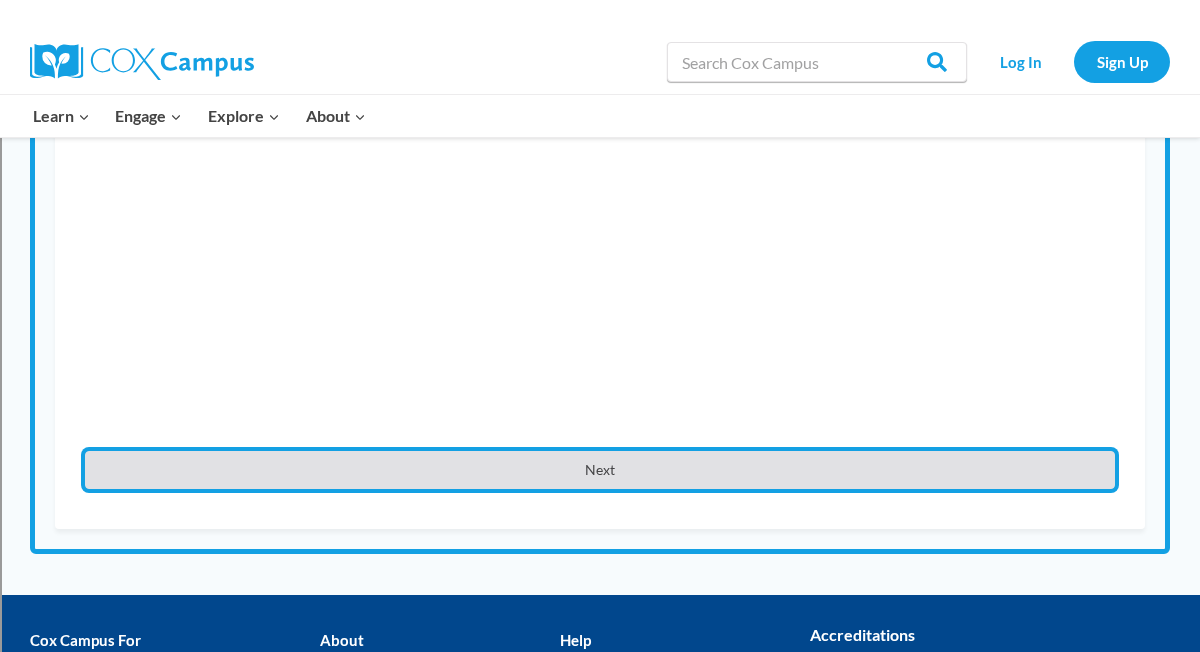 click on "Next" at bounding box center (600, 470) 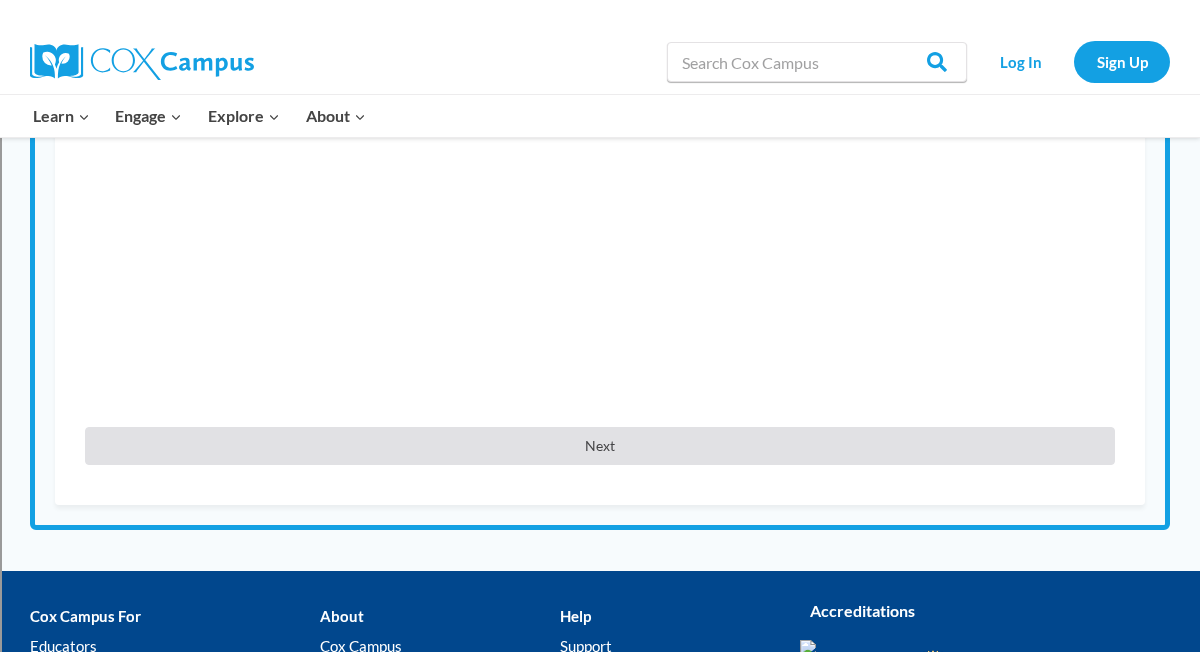 scroll, scrollTop: 584, scrollLeft: 0, axis: vertical 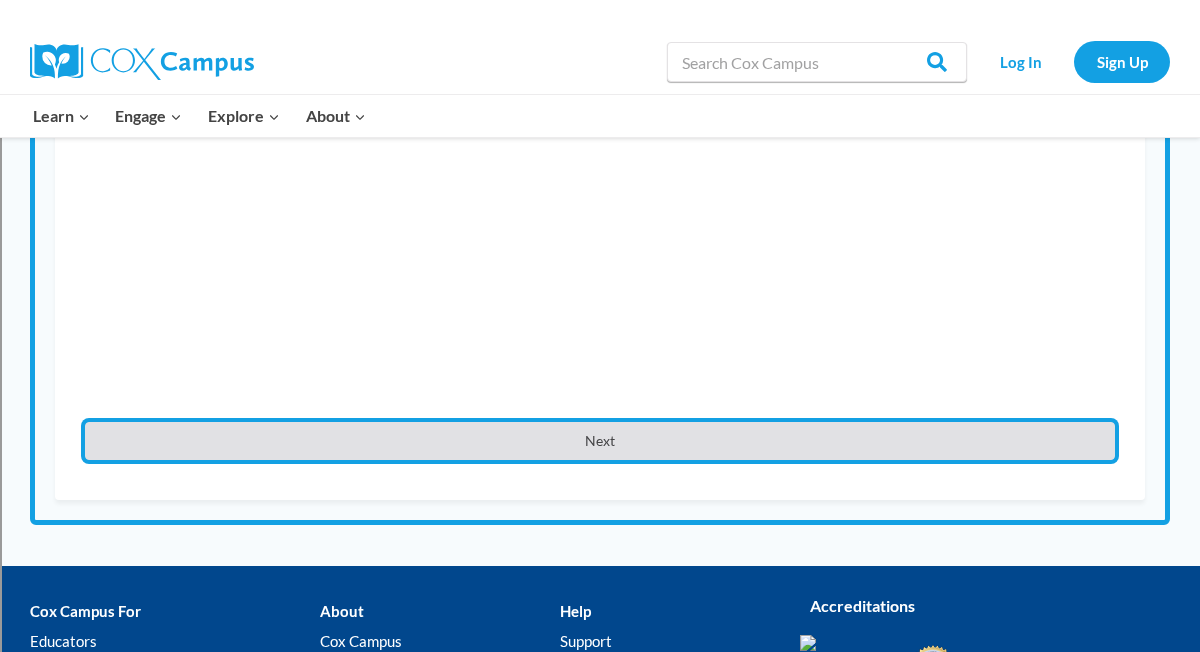 click on "Next" at bounding box center (600, 441) 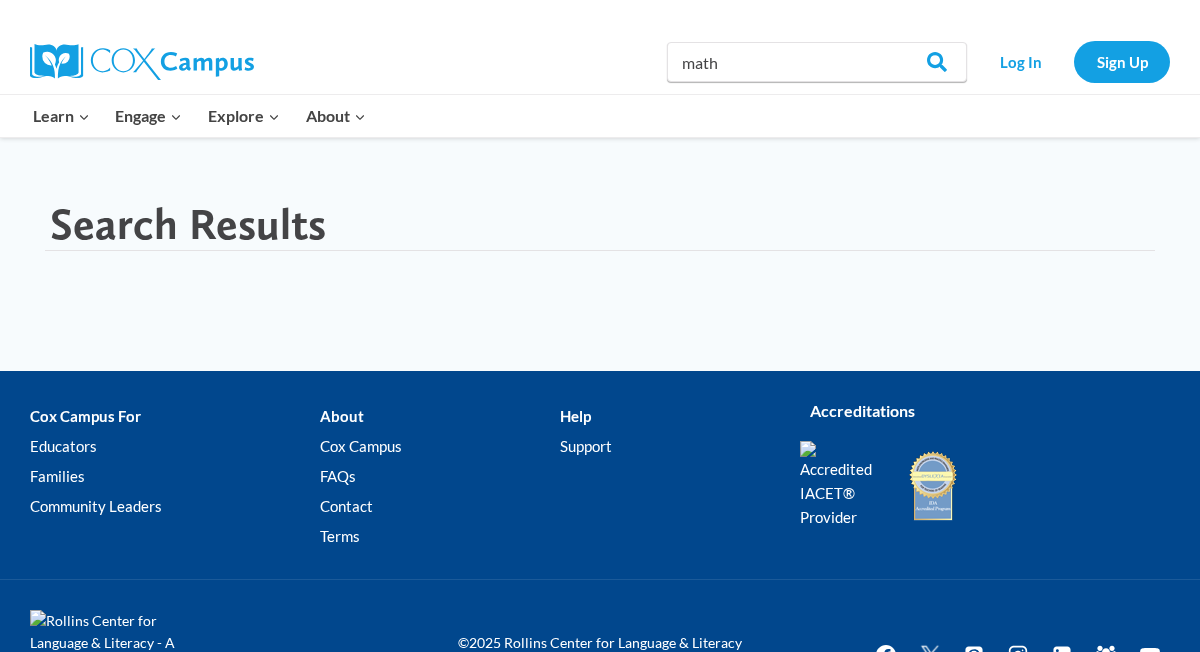 scroll, scrollTop: 0, scrollLeft: 0, axis: both 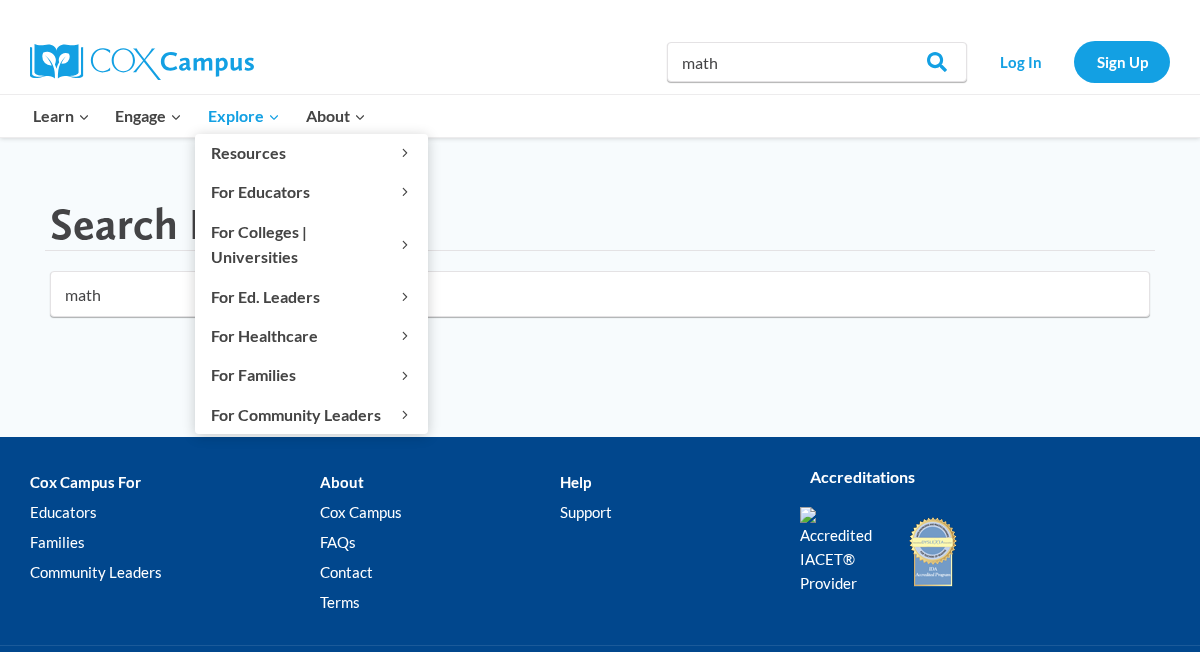 click on "Expand" 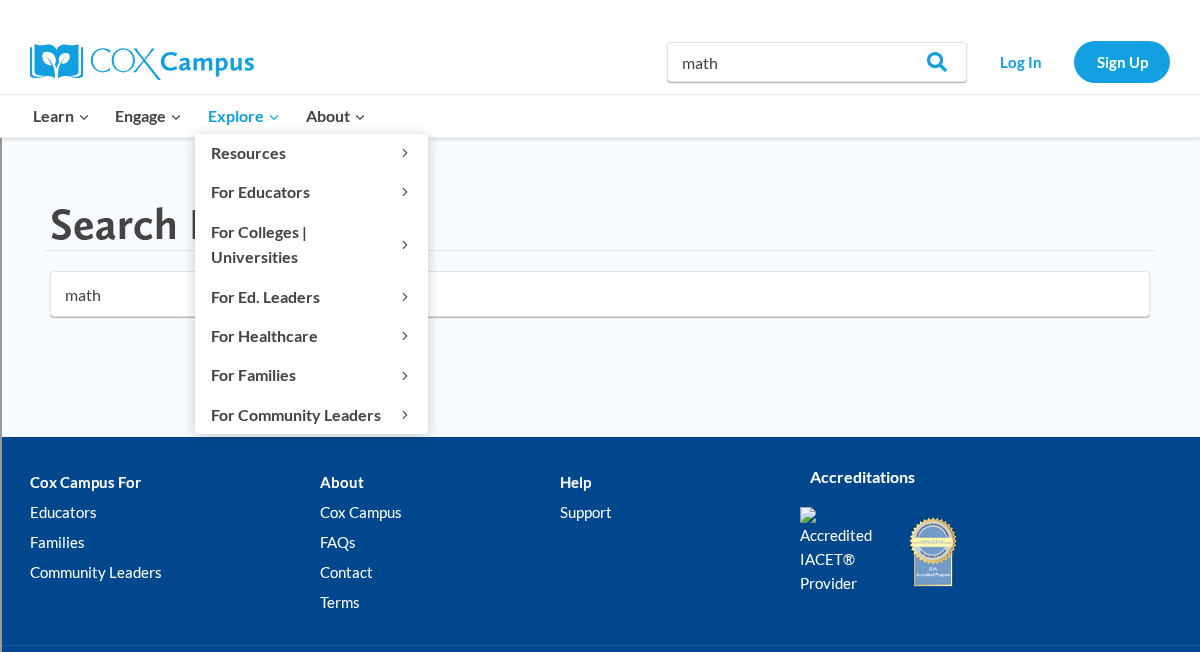 scroll, scrollTop: 0, scrollLeft: 0, axis: both 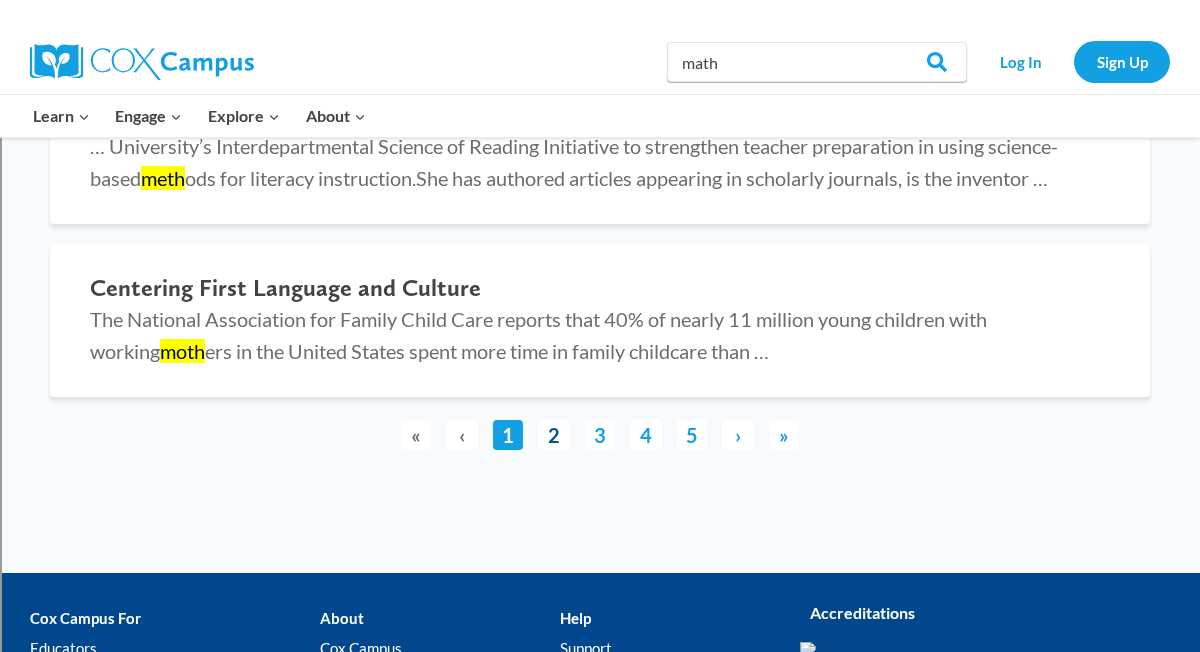 click on "2" at bounding box center (554, 435) 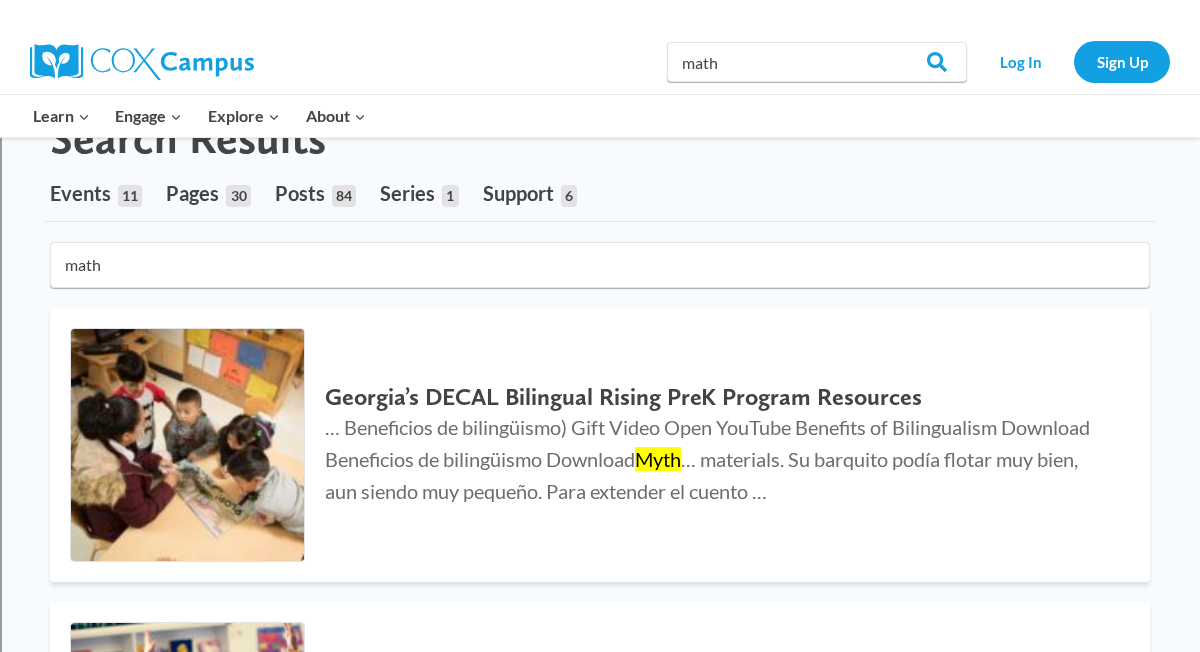scroll, scrollTop: 0, scrollLeft: 0, axis: both 